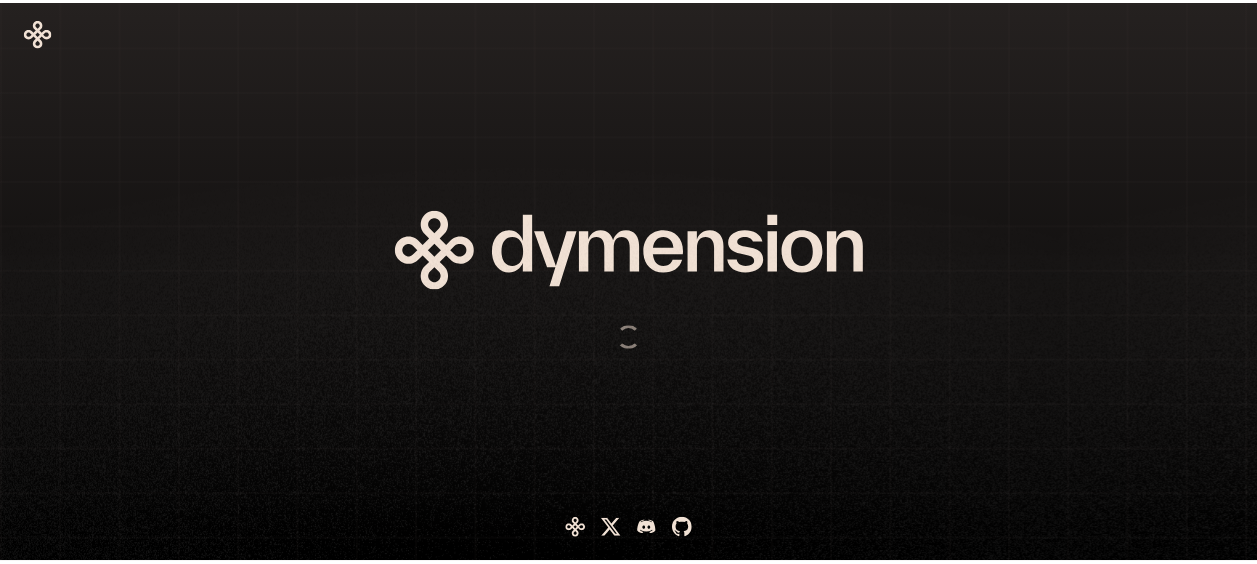 scroll, scrollTop: 0, scrollLeft: 0, axis: both 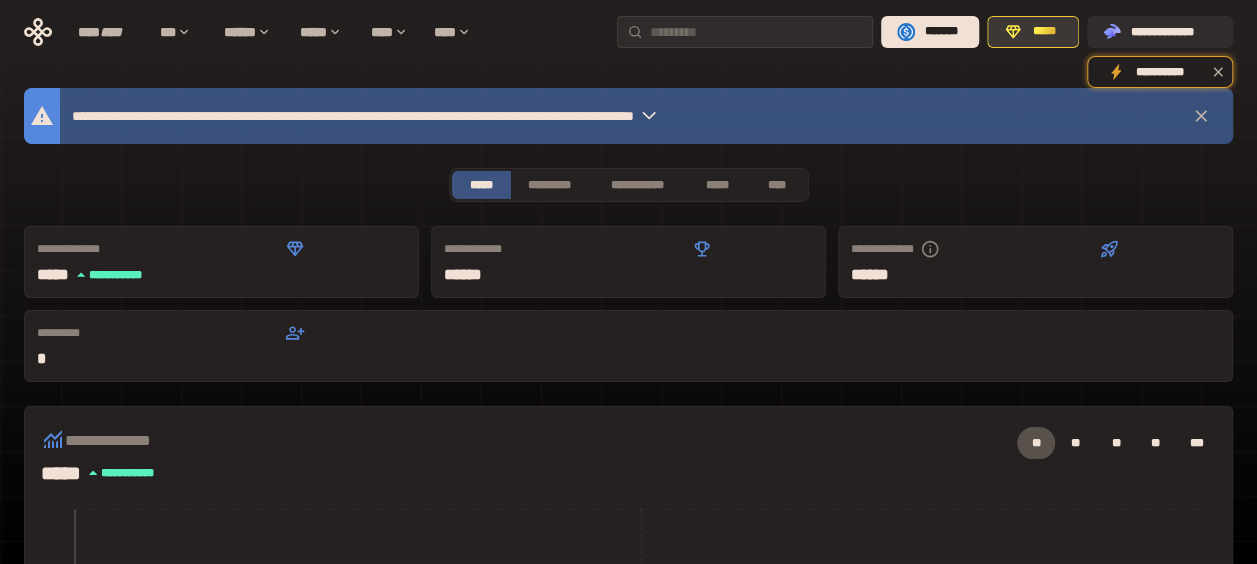click on "*****" at bounding box center (1043, 32) 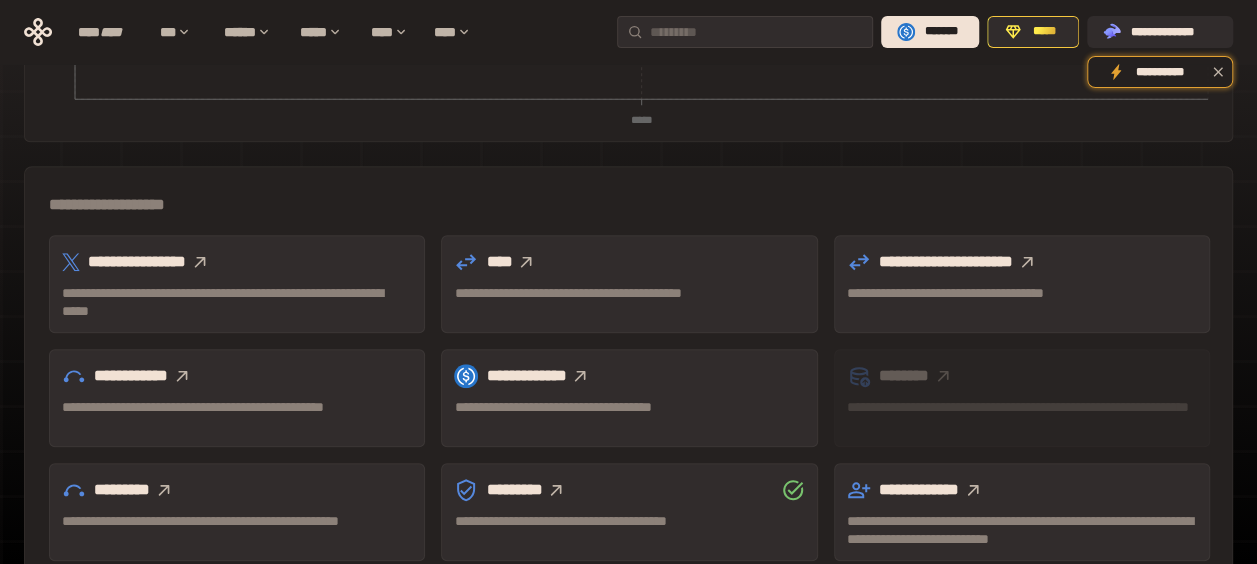 scroll, scrollTop: 600, scrollLeft: 0, axis: vertical 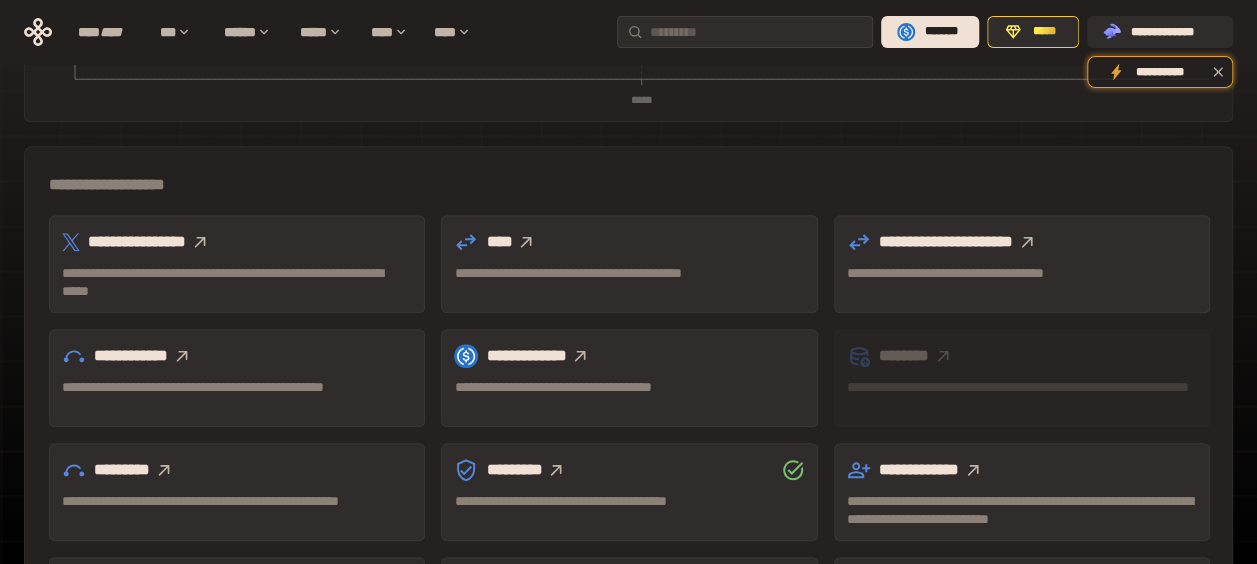 click 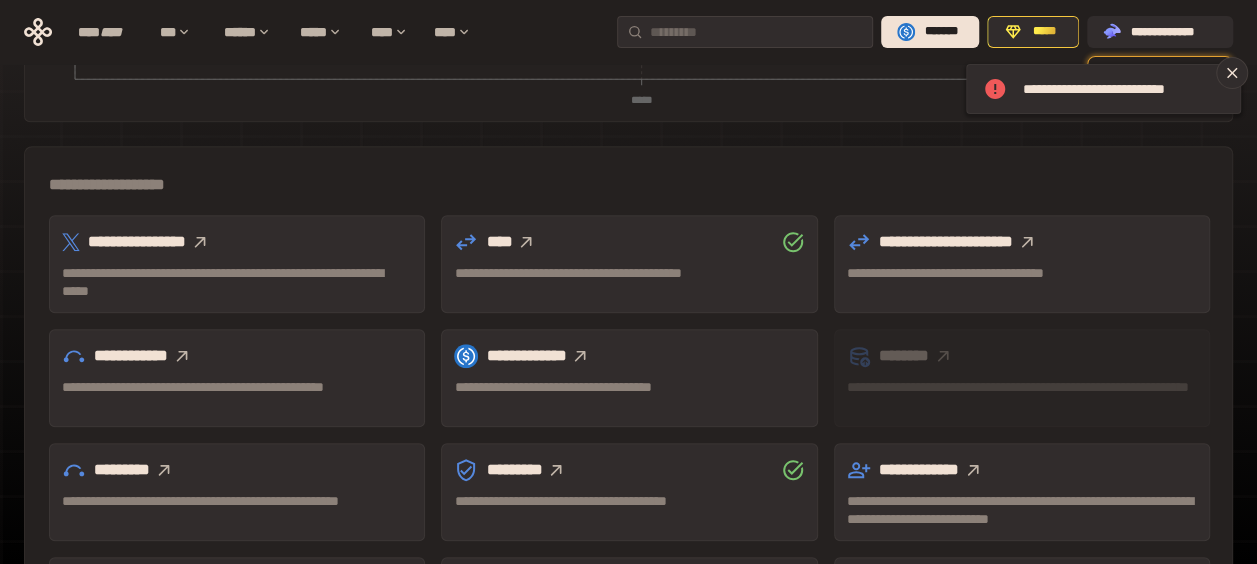 click on "**********" at bounding box center (237, 242) 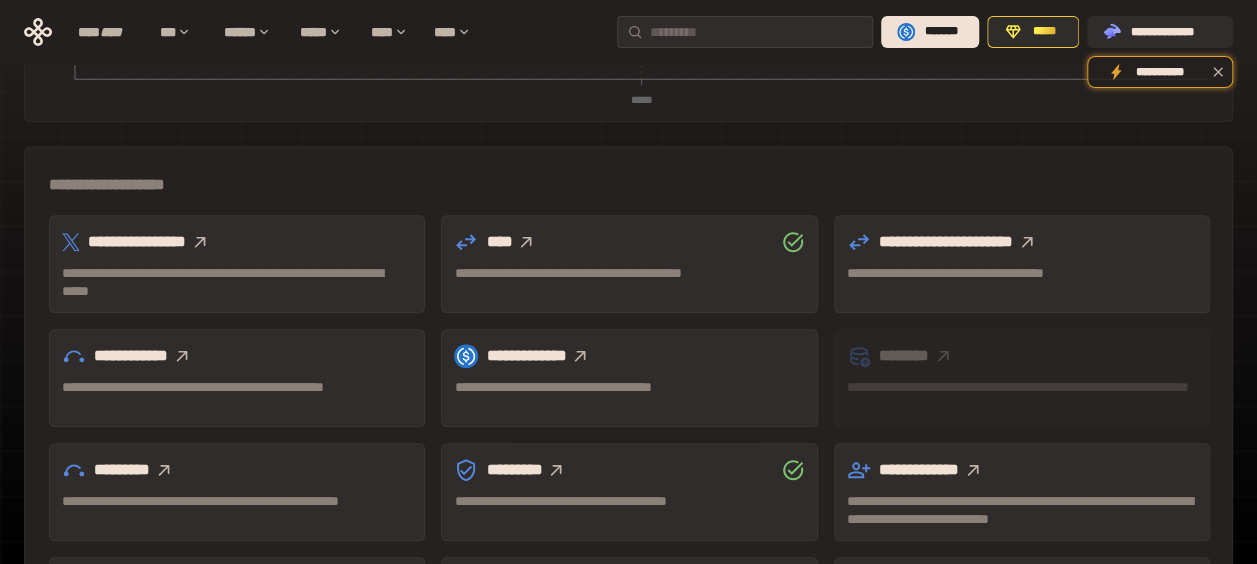 click on "**********" at bounding box center (628, 185) 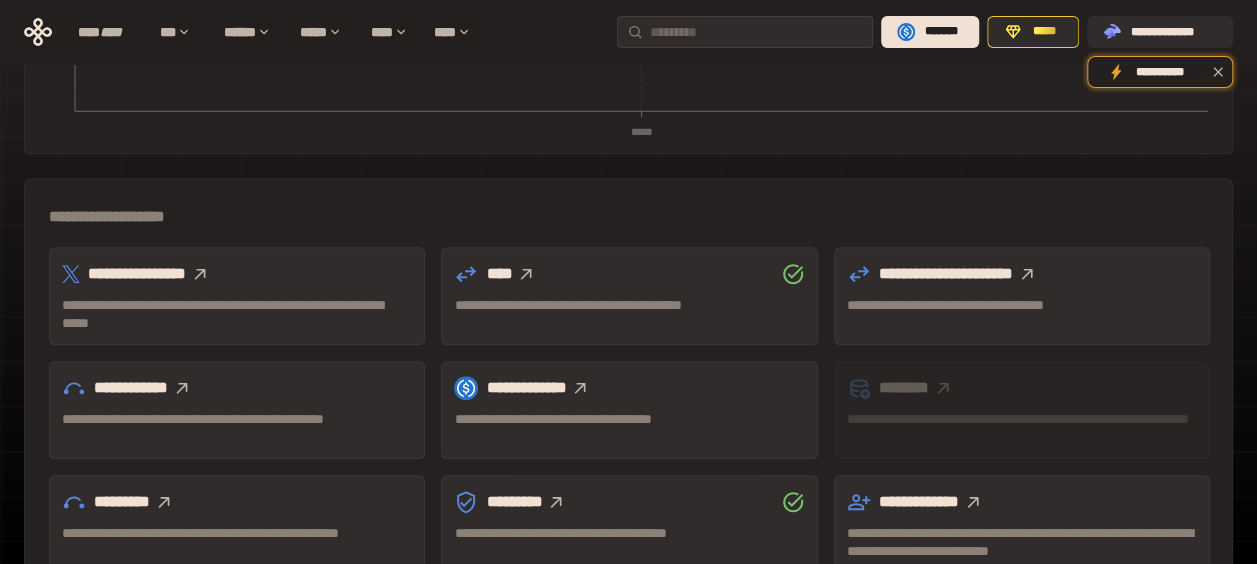 scroll, scrollTop: 600, scrollLeft: 0, axis: vertical 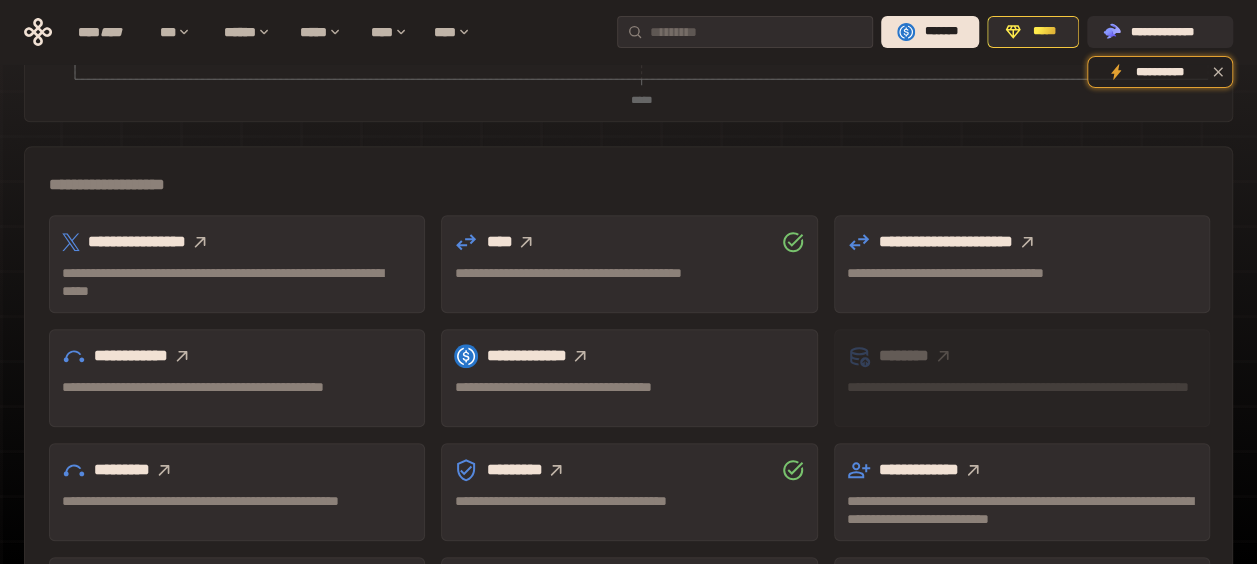 click on "**********" at bounding box center [237, 282] 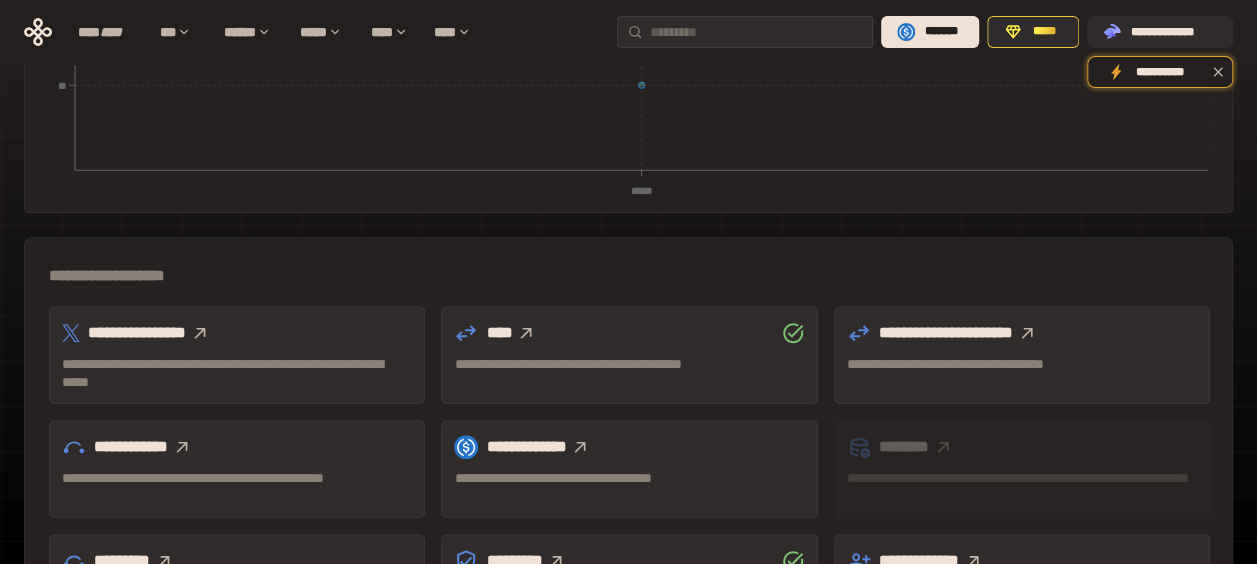 scroll, scrollTop: 400, scrollLeft: 0, axis: vertical 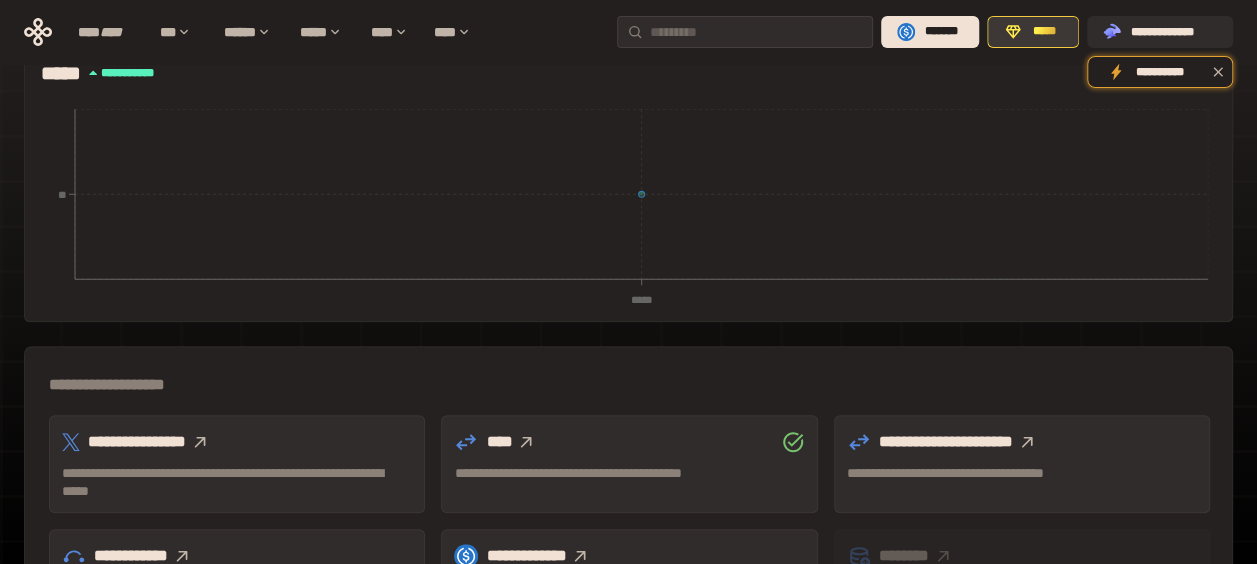 click on "*****" at bounding box center (1043, 32) 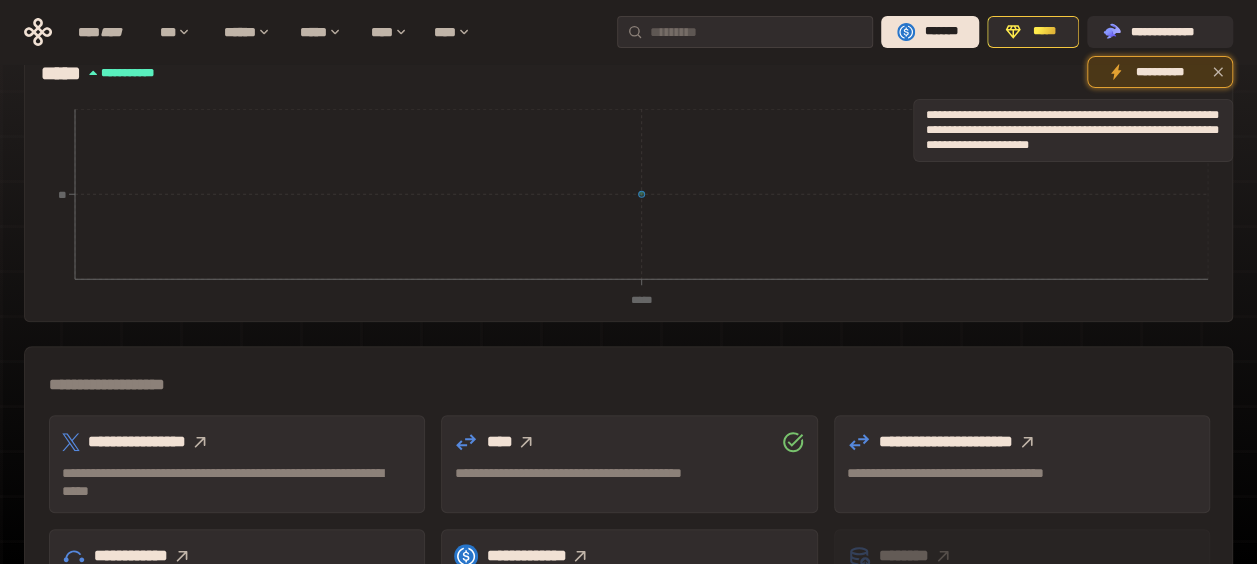 click on "**********" at bounding box center (1160, 72) 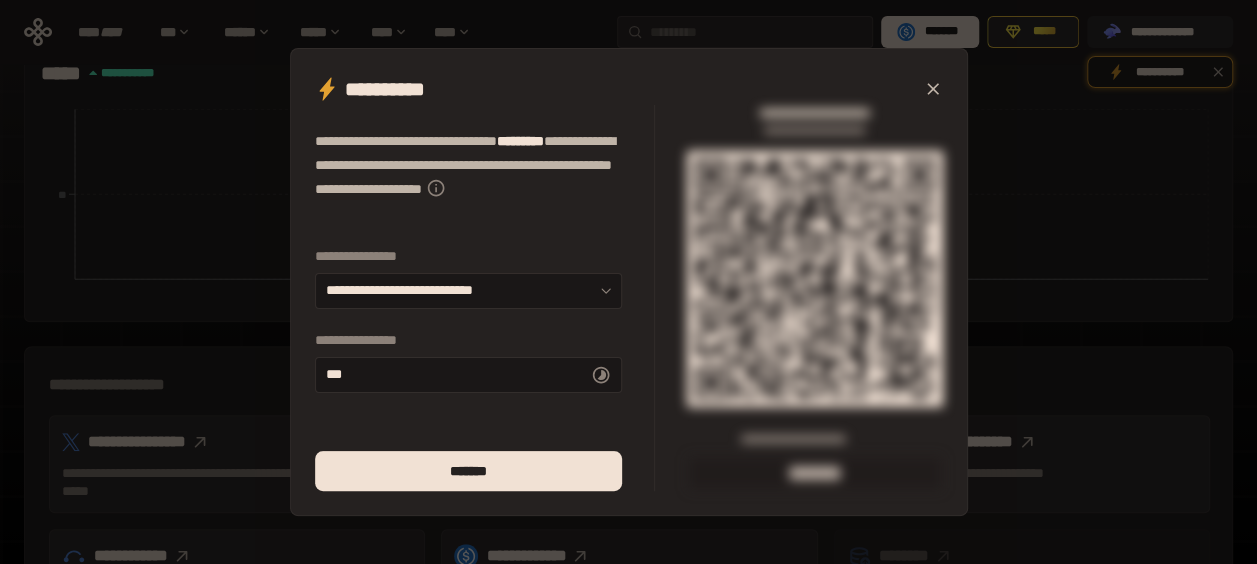 click 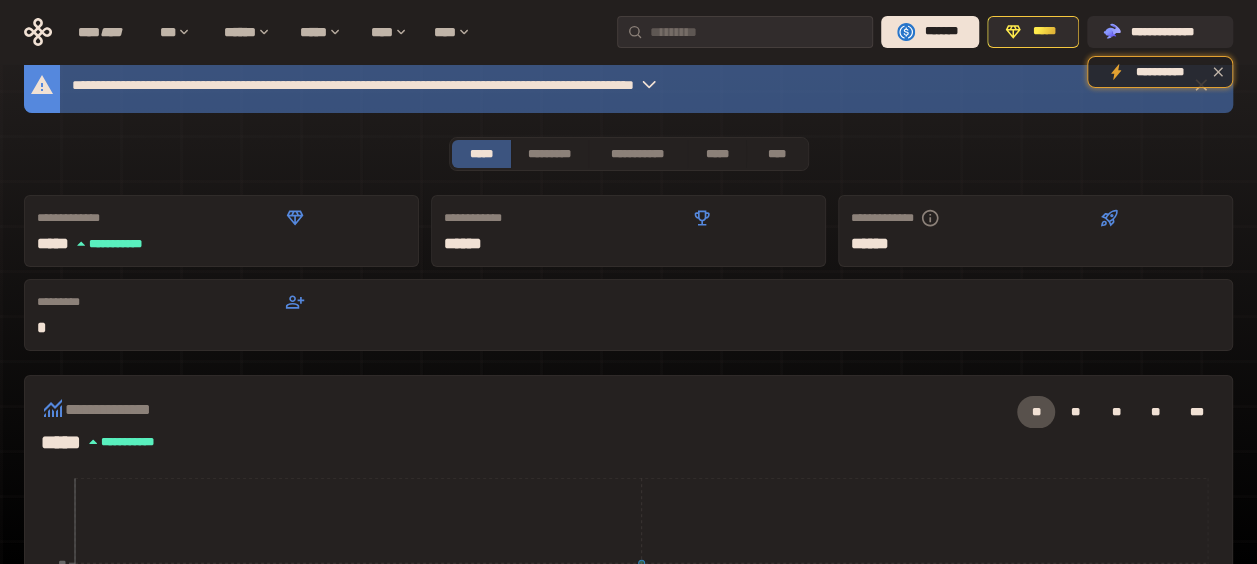 scroll, scrollTop: 0, scrollLeft: 0, axis: both 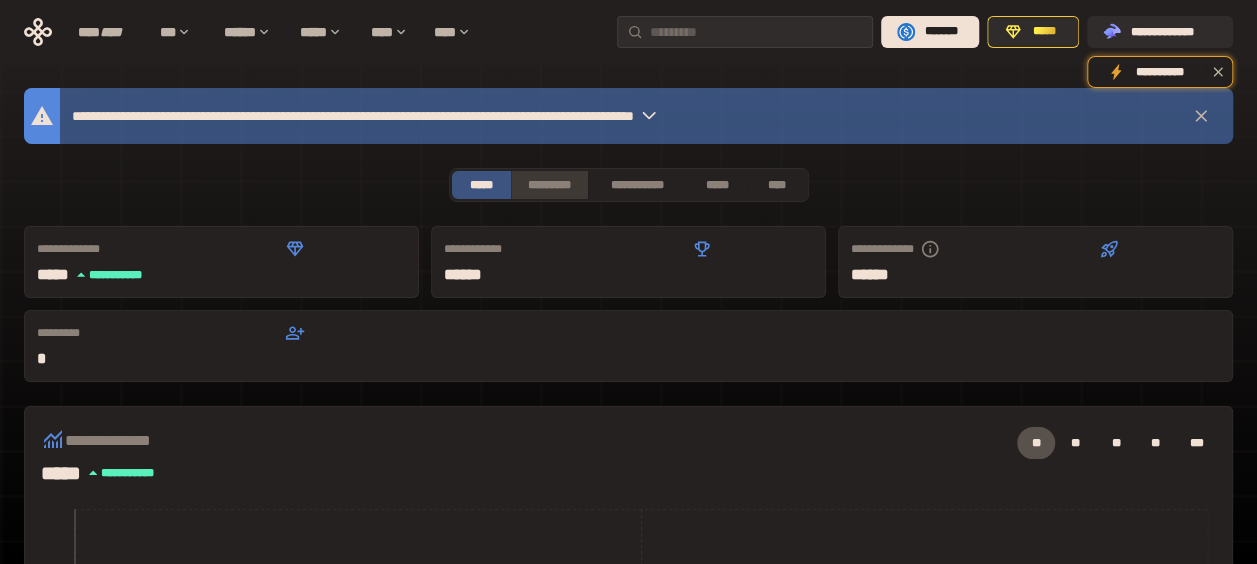 click on "*********" at bounding box center (549, 185) 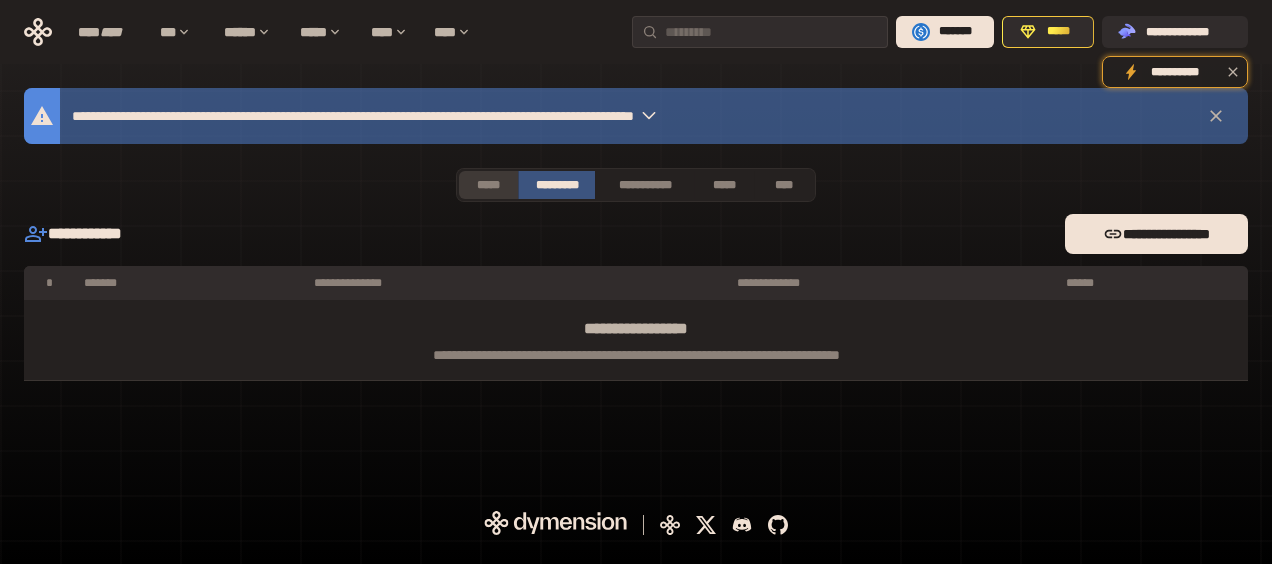 click on "*****" at bounding box center [488, 185] 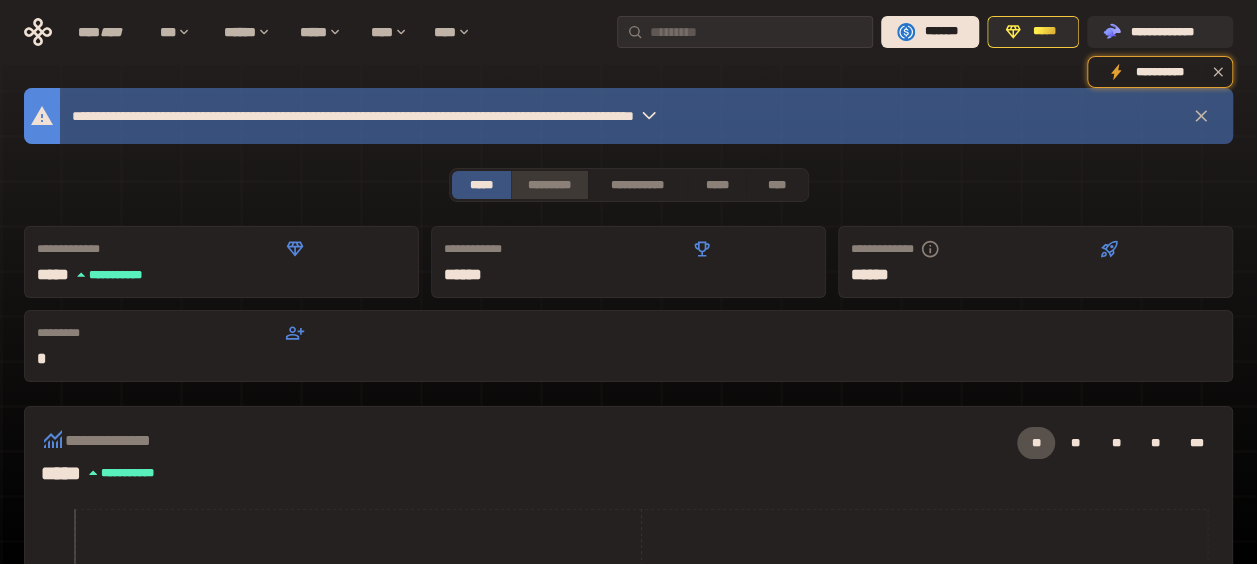 click on "*********" at bounding box center (549, 185) 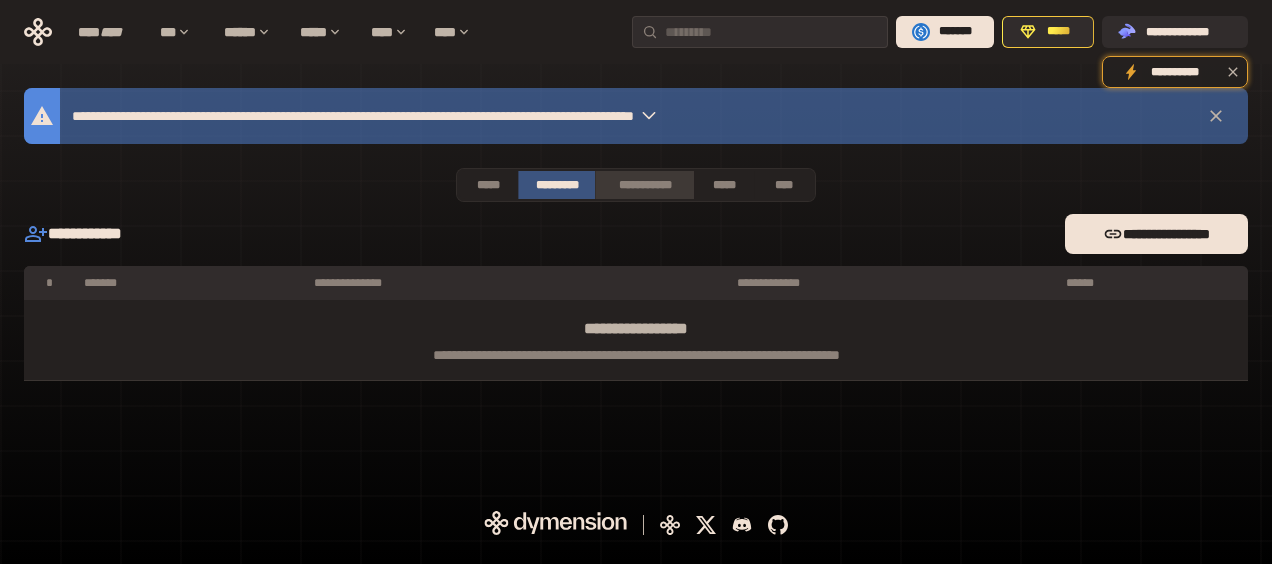 click on "**********" at bounding box center [644, 185] 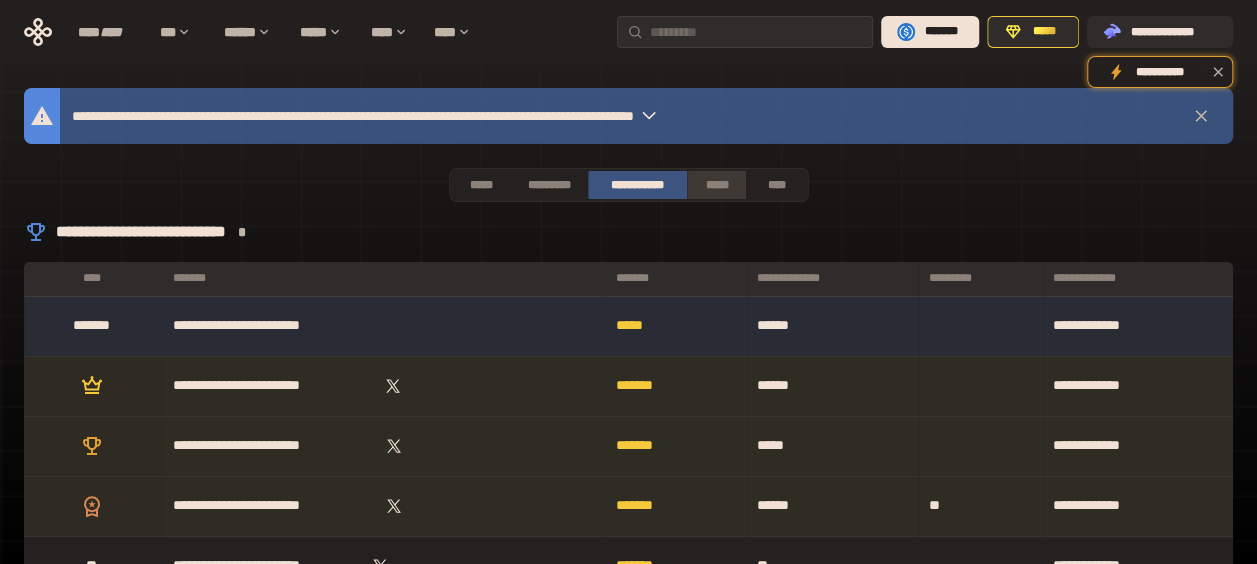 click on "*****" at bounding box center [717, 185] 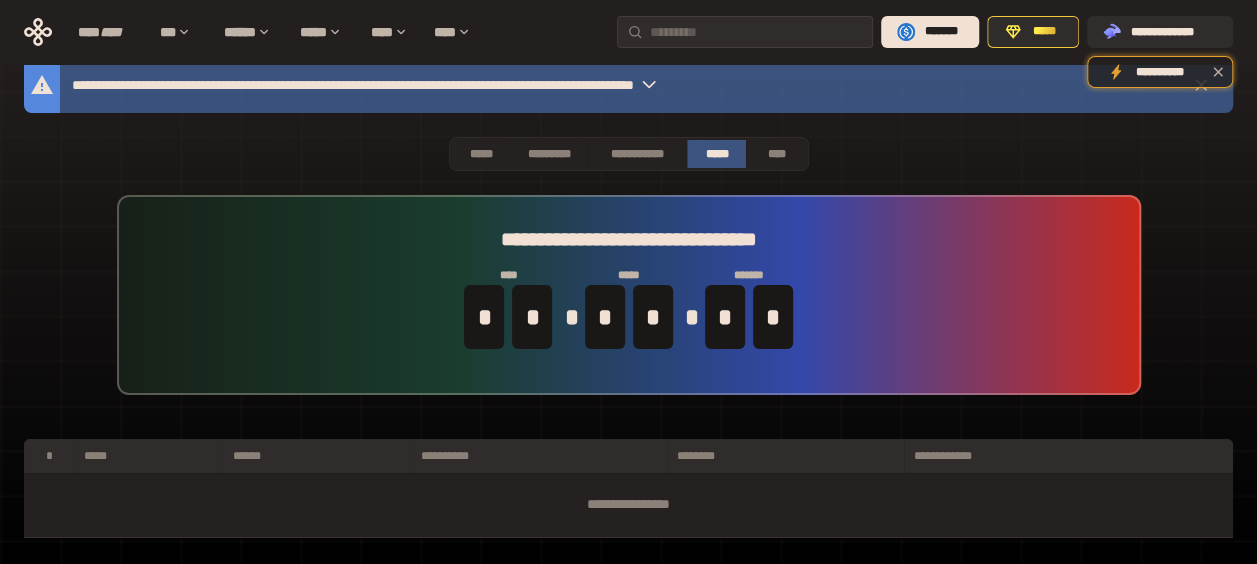 scroll, scrollTop: 0, scrollLeft: 0, axis: both 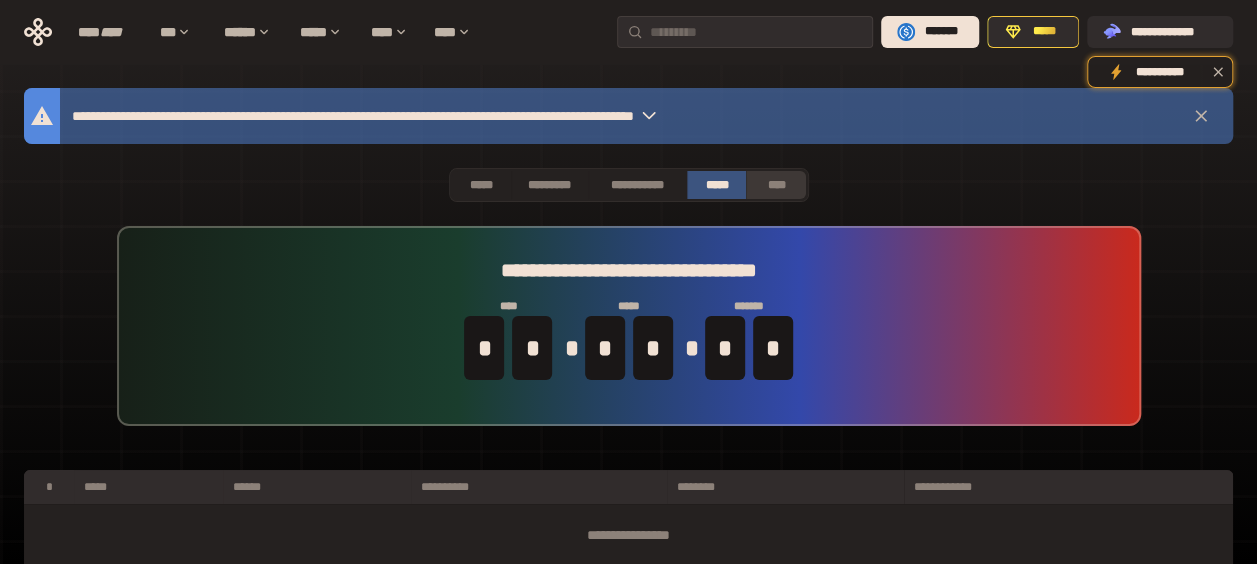 click on "****" at bounding box center [776, 185] 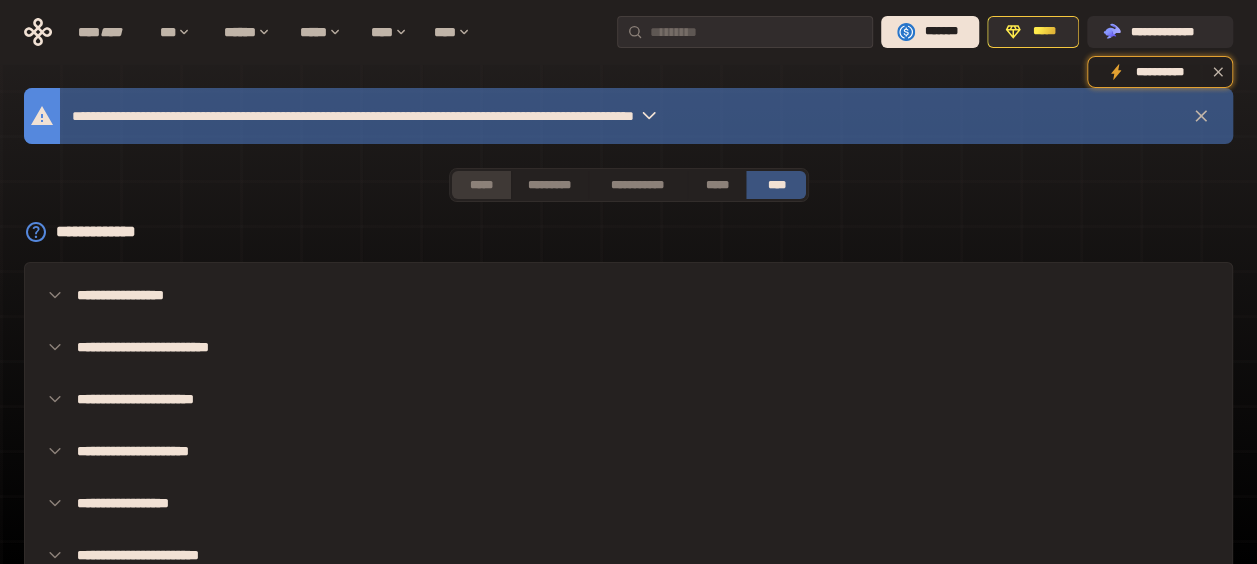 click on "*****" at bounding box center (481, 185) 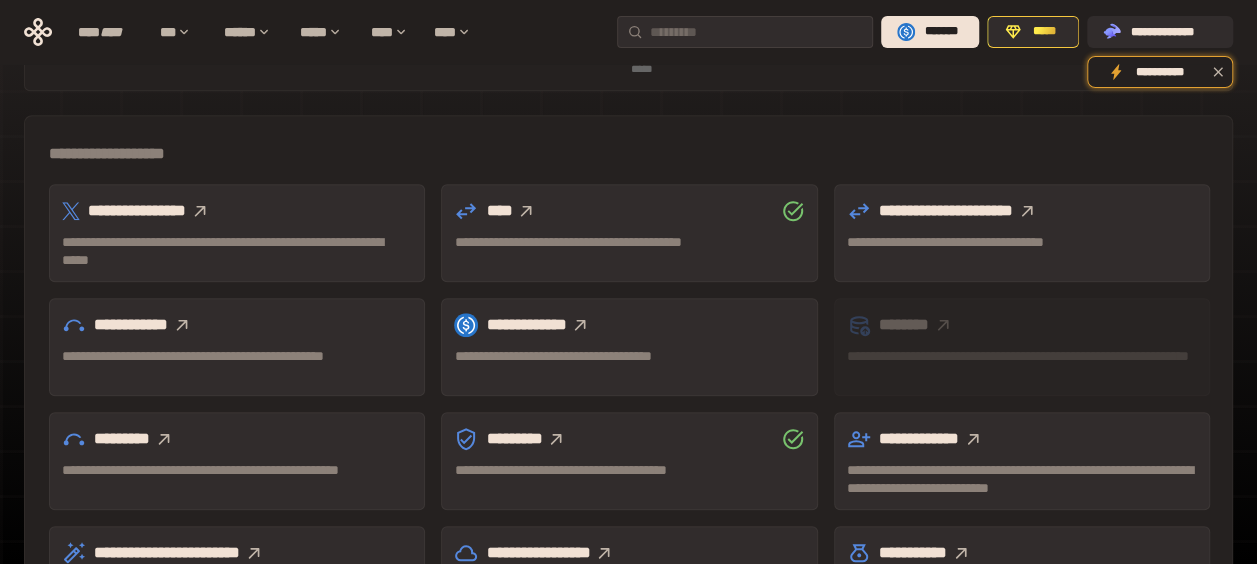 scroll, scrollTop: 600, scrollLeft: 0, axis: vertical 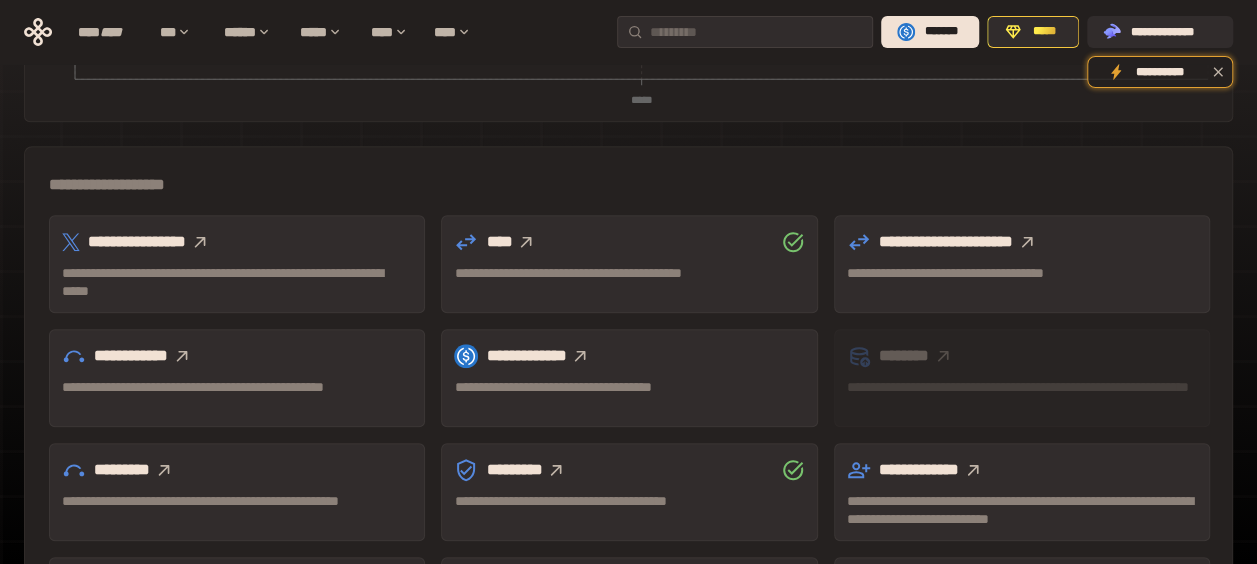 click 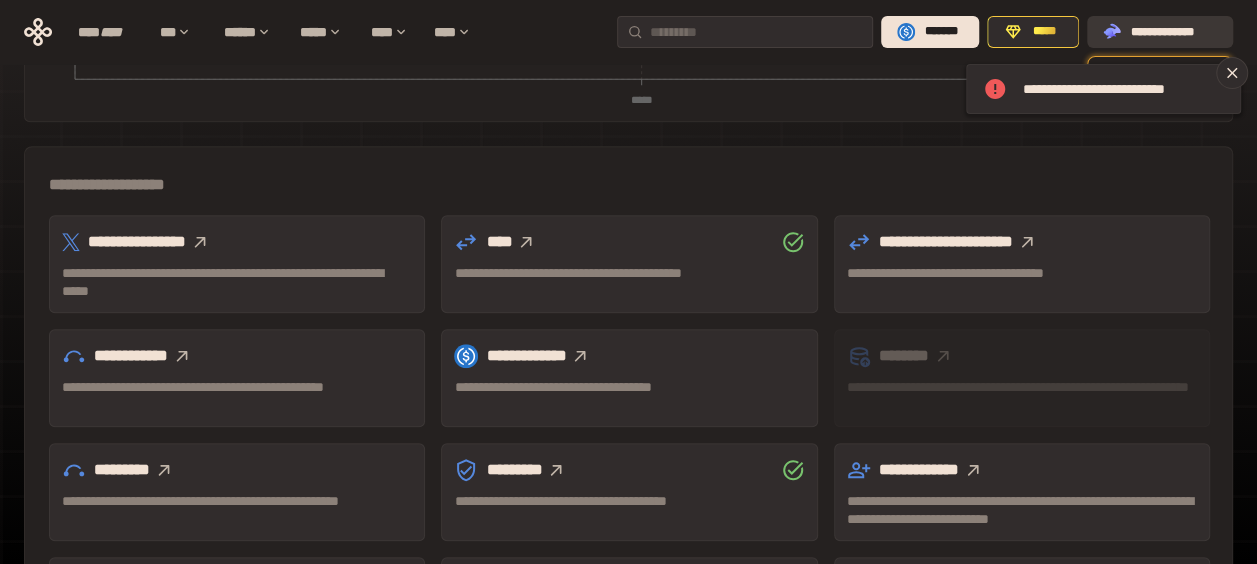 click on "**********" at bounding box center [1174, 32] 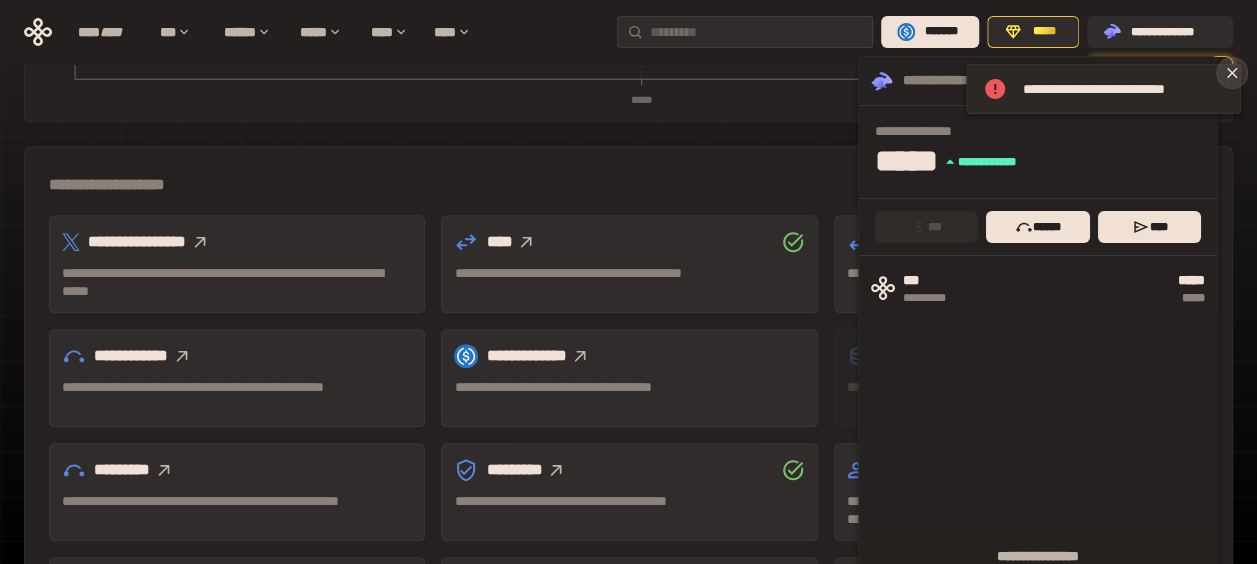 click 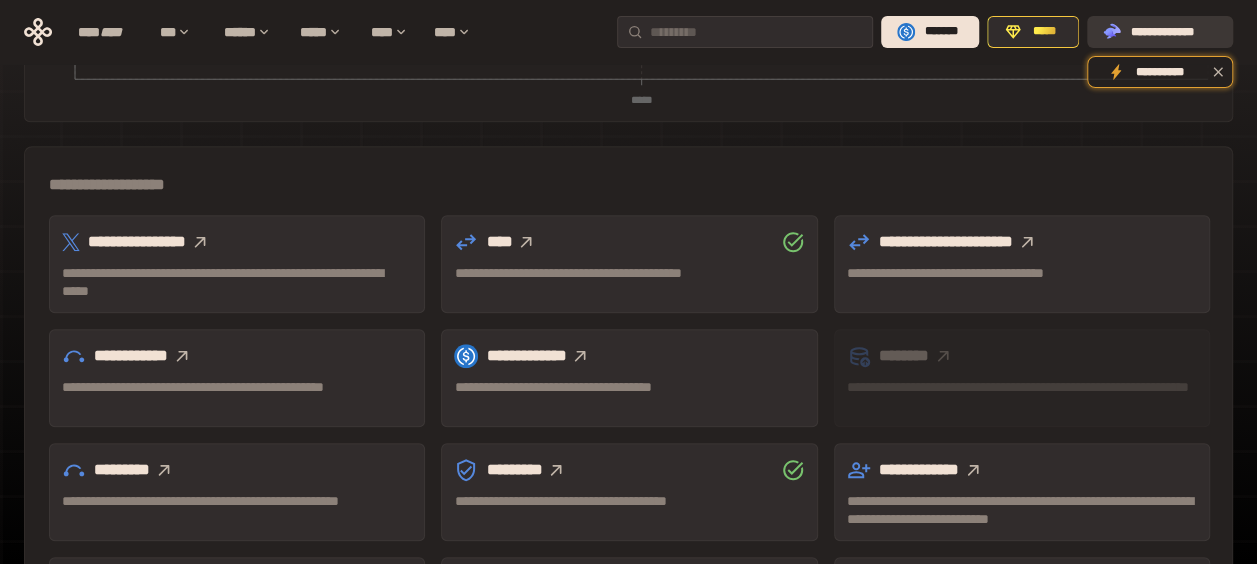 click on "**********" at bounding box center (1174, 32) 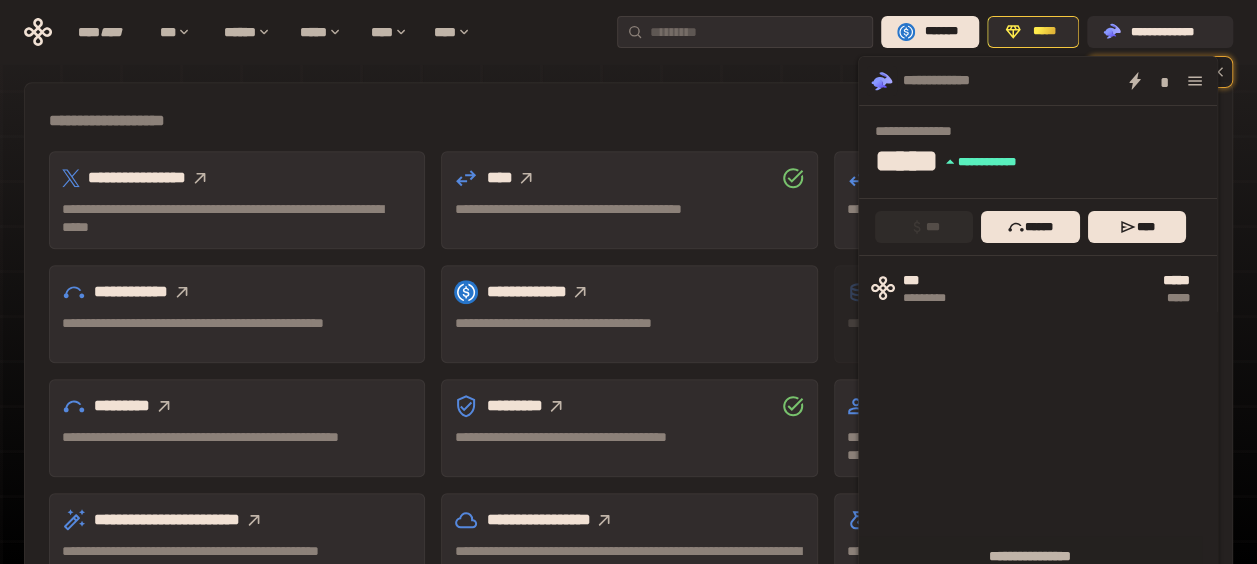 scroll, scrollTop: 718, scrollLeft: 0, axis: vertical 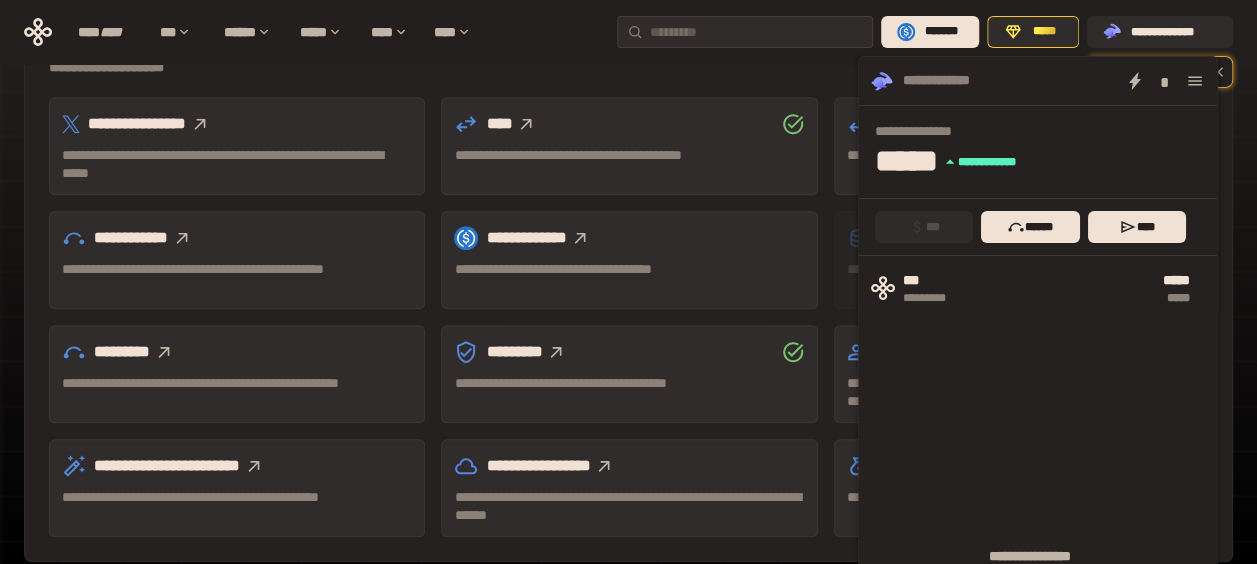 click 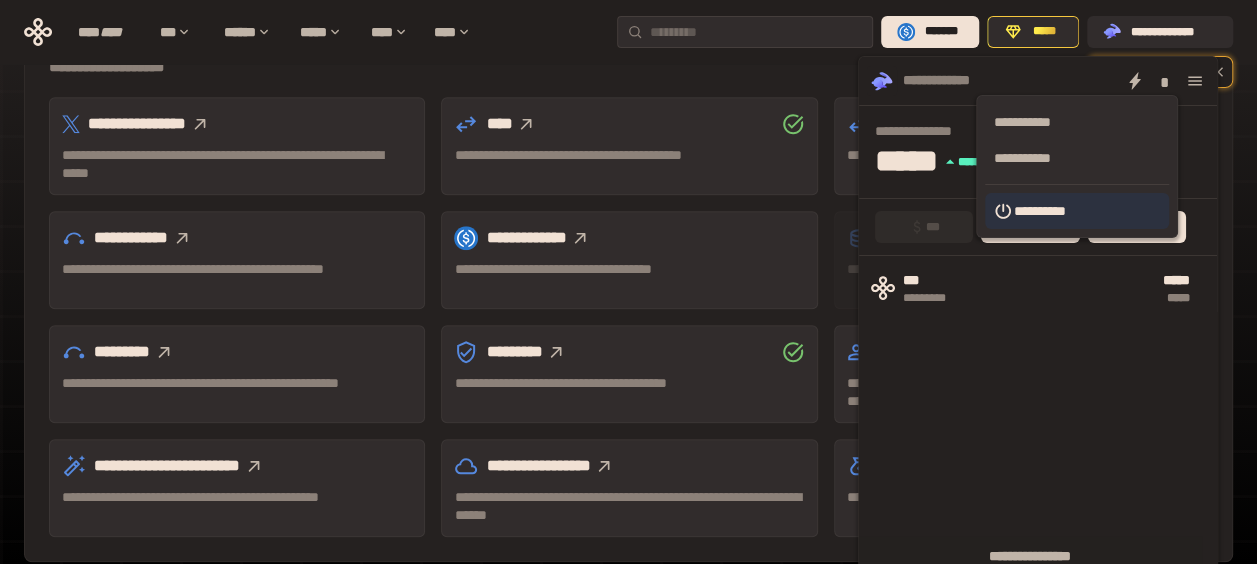 click on "**********" at bounding box center [1077, 211] 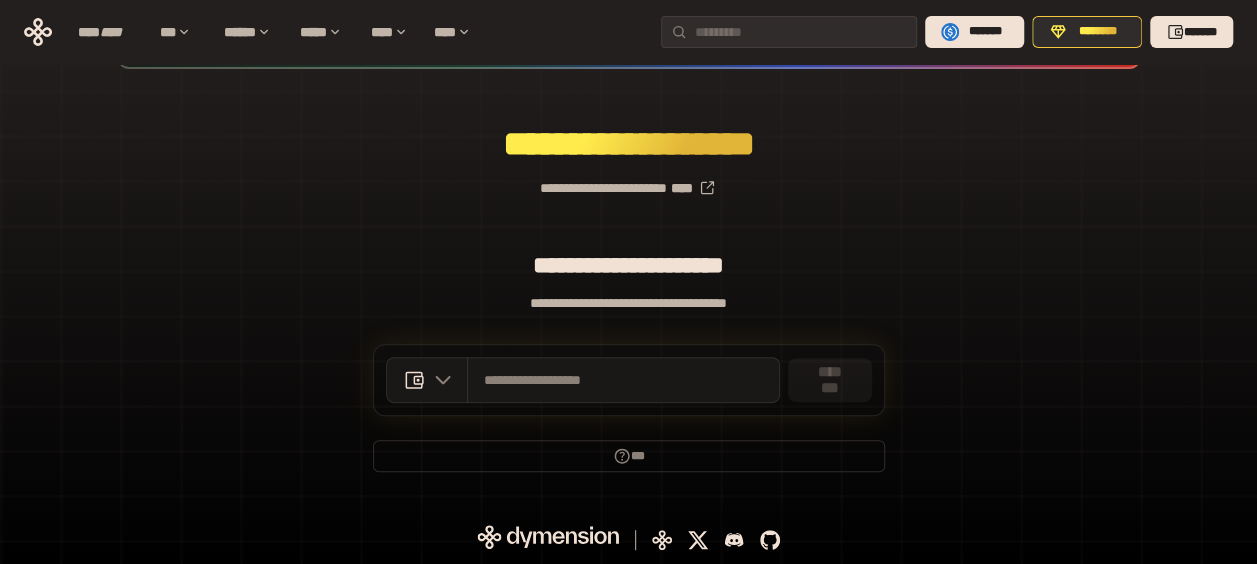 scroll, scrollTop: 218, scrollLeft: 0, axis: vertical 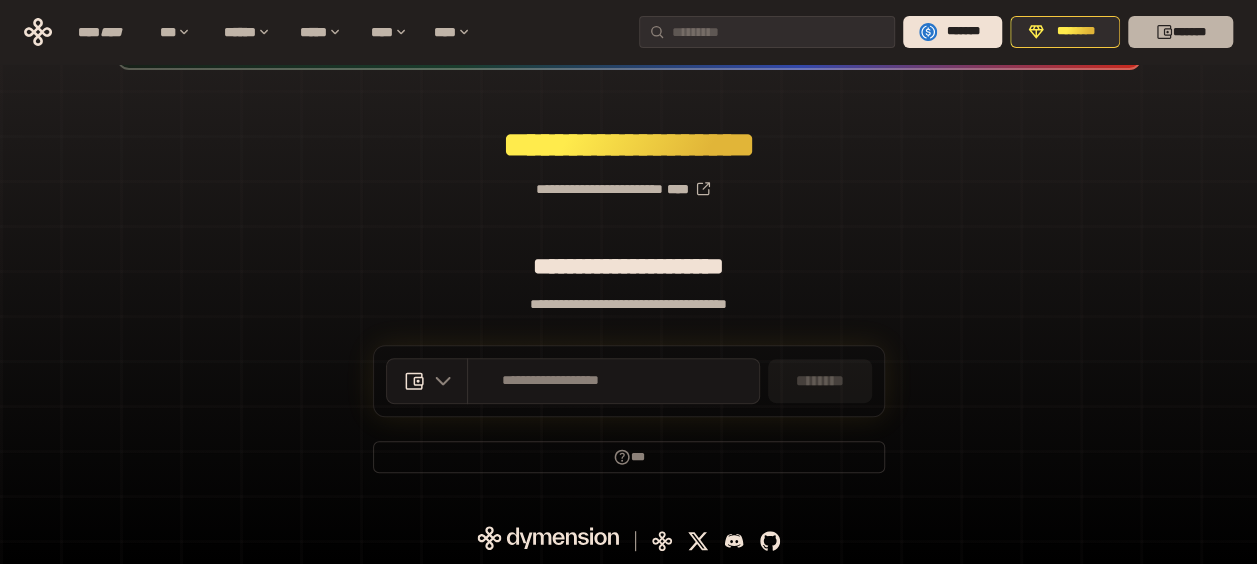 click on "*******" at bounding box center [1180, 32] 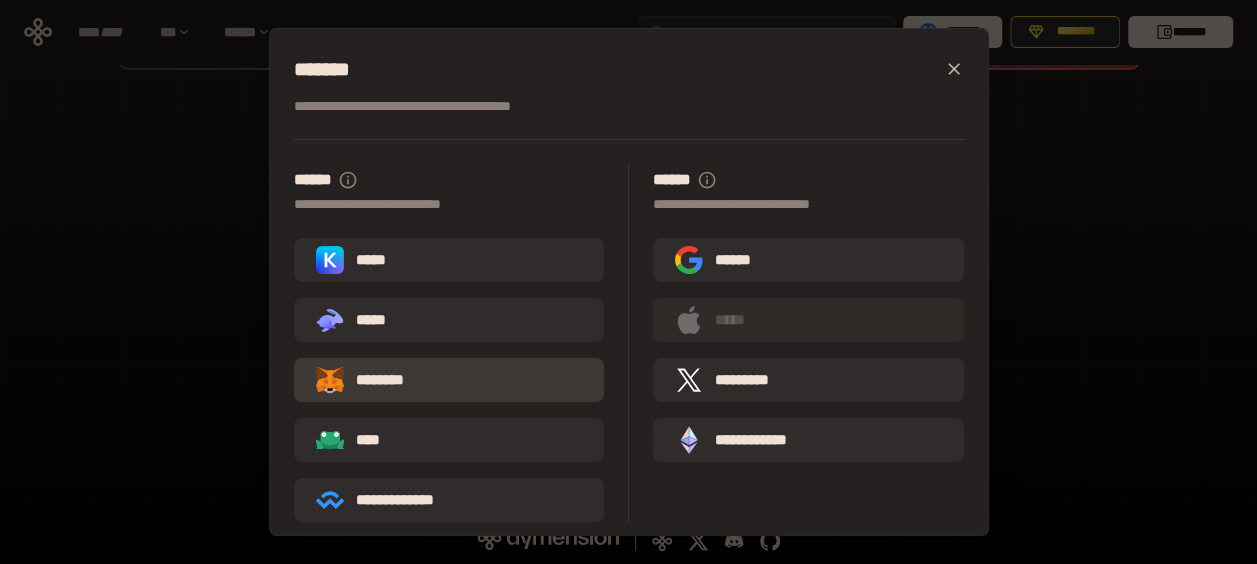 click on "********" at bounding box center [374, 380] 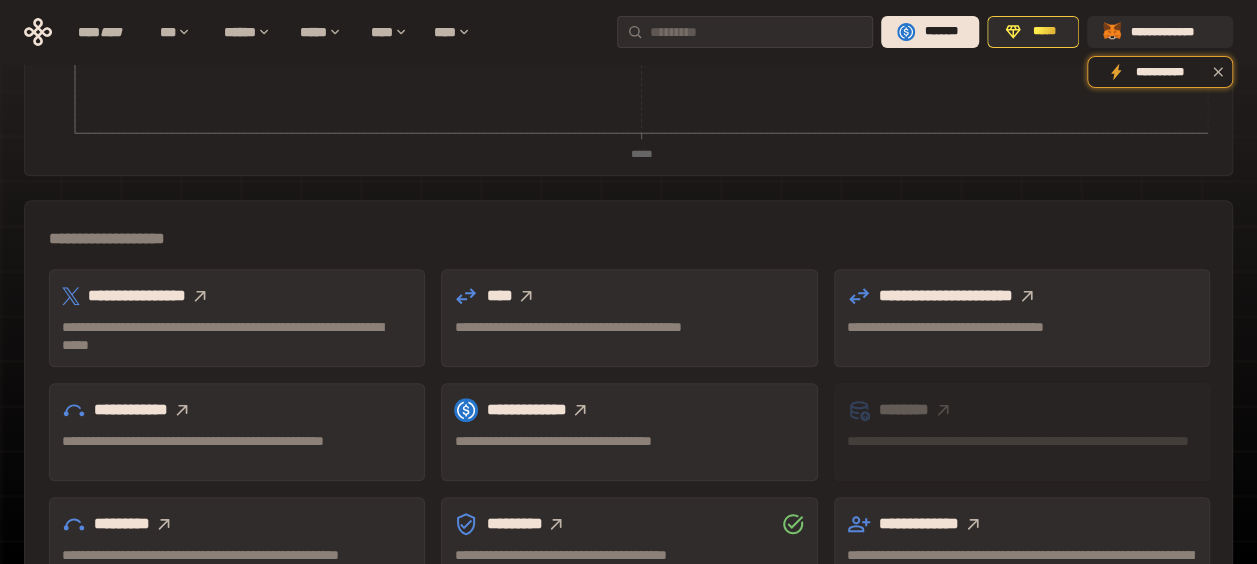 scroll, scrollTop: 500, scrollLeft: 0, axis: vertical 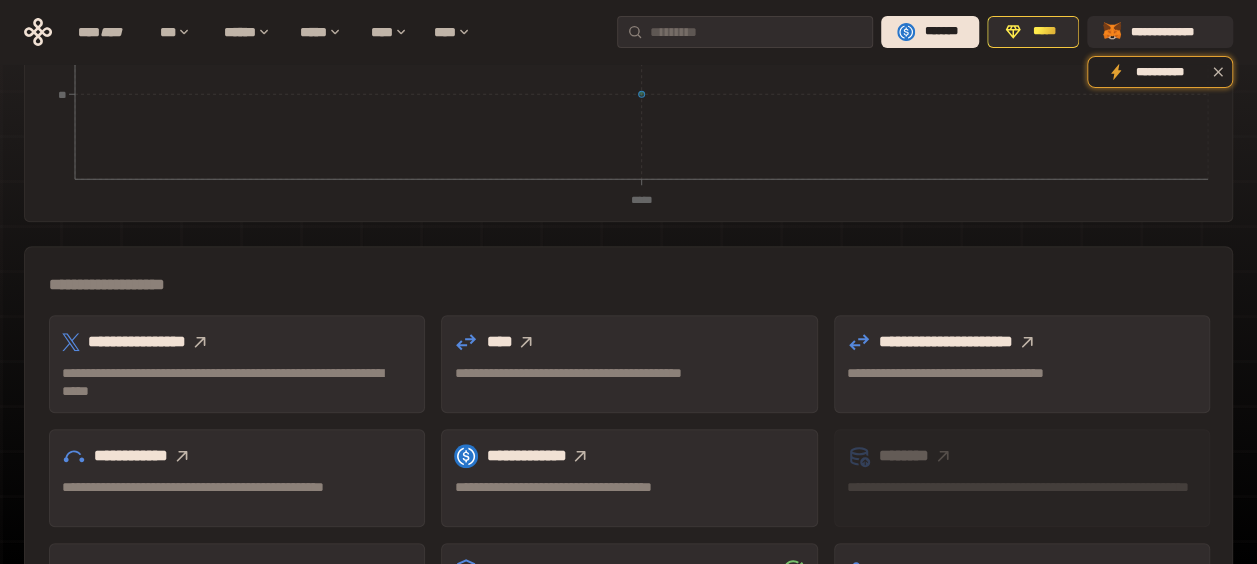 click 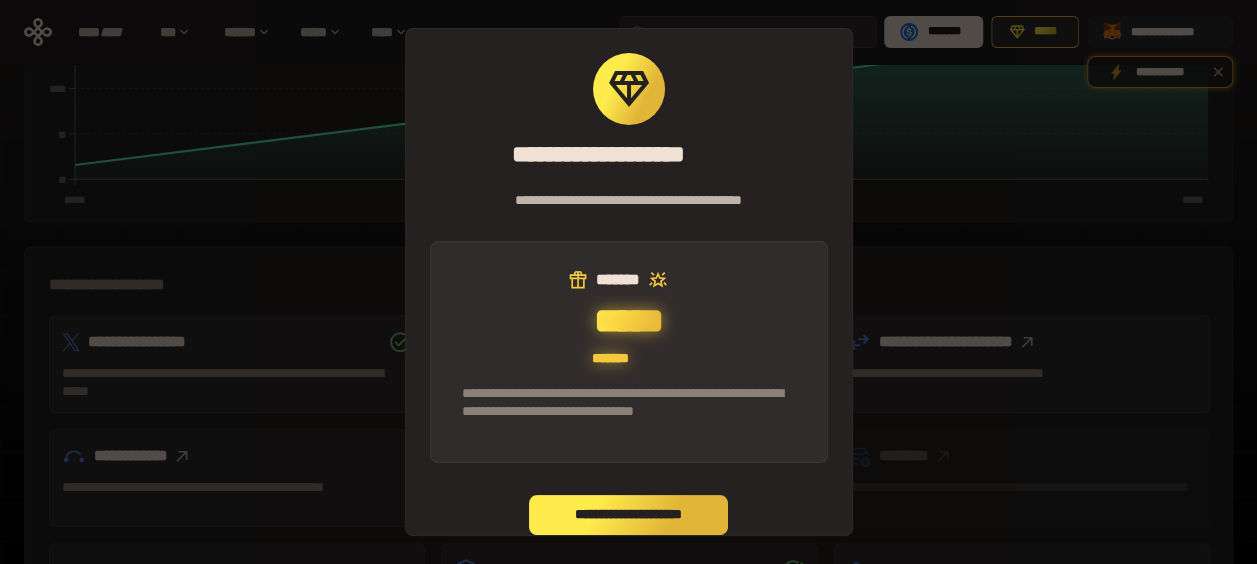 click on "**********" at bounding box center [629, 515] 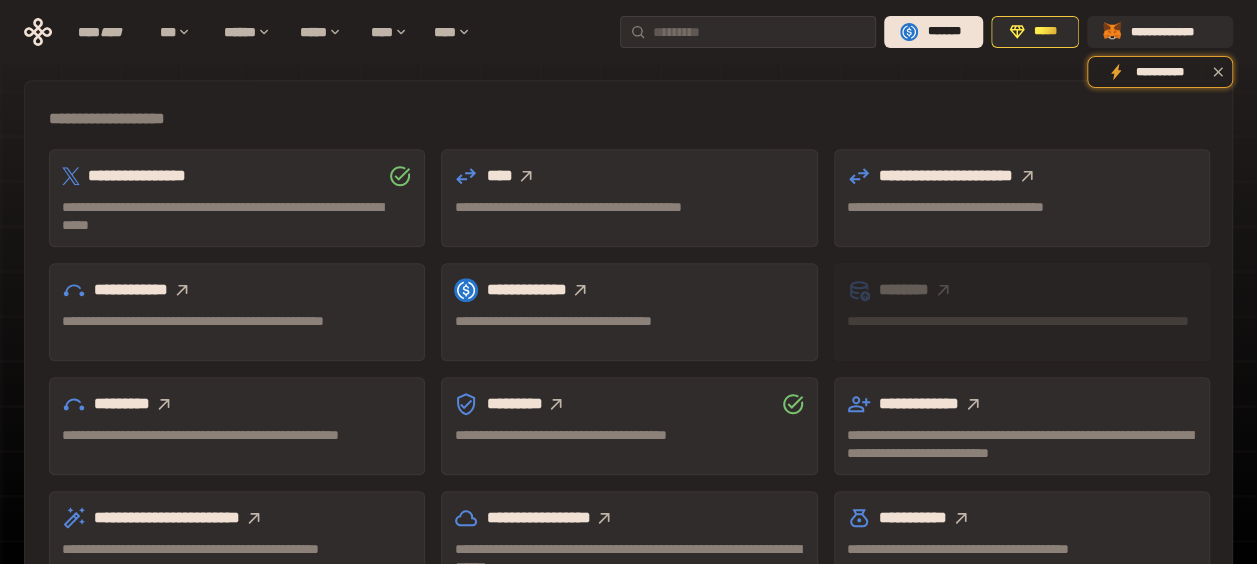 scroll, scrollTop: 718, scrollLeft: 0, axis: vertical 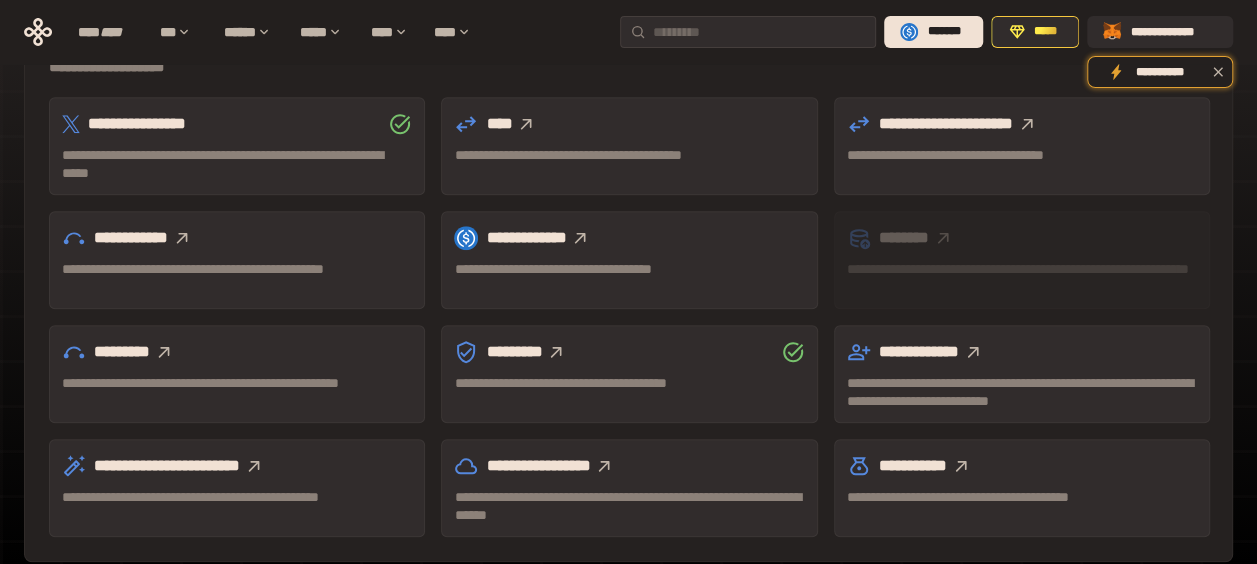 click on "**********" at bounding box center [237, 392] 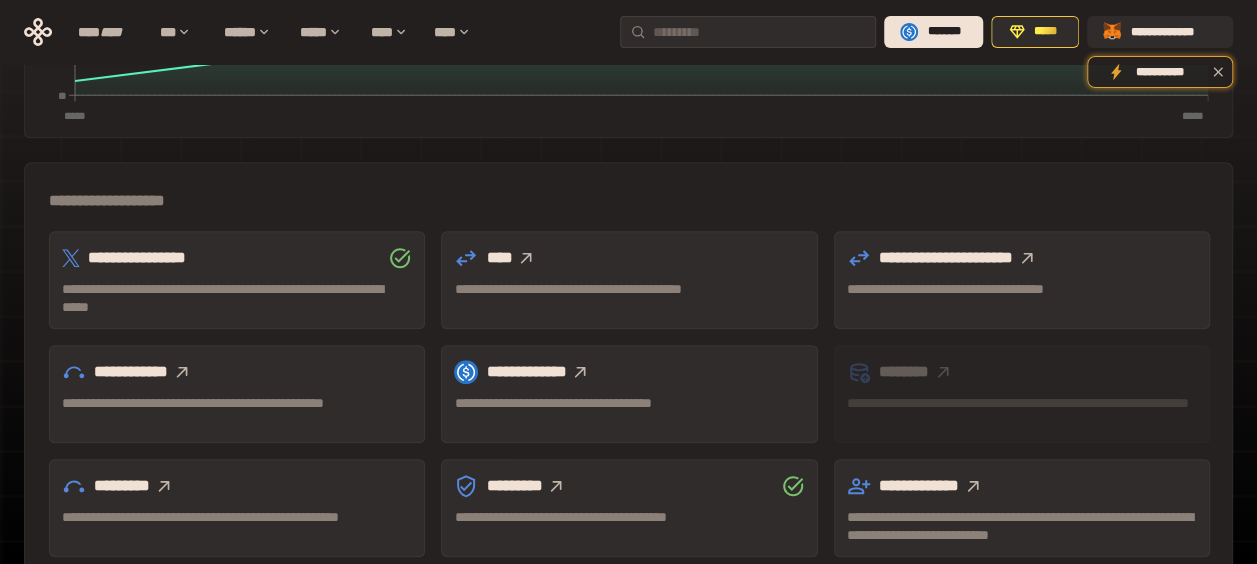 scroll, scrollTop: 518, scrollLeft: 0, axis: vertical 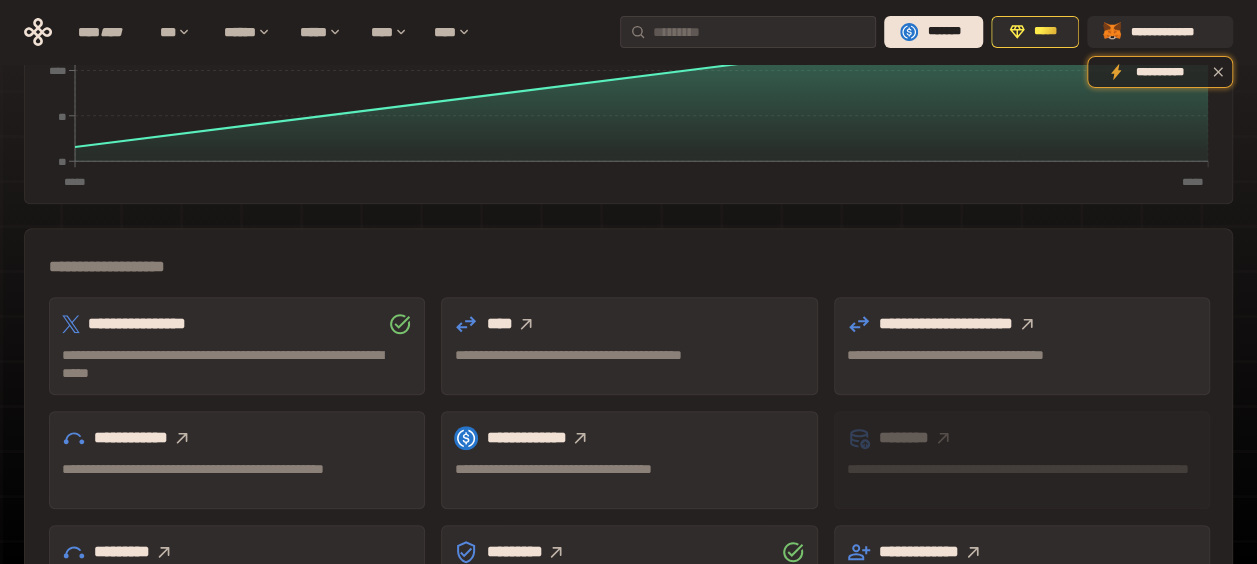click at bounding box center (182, 438) 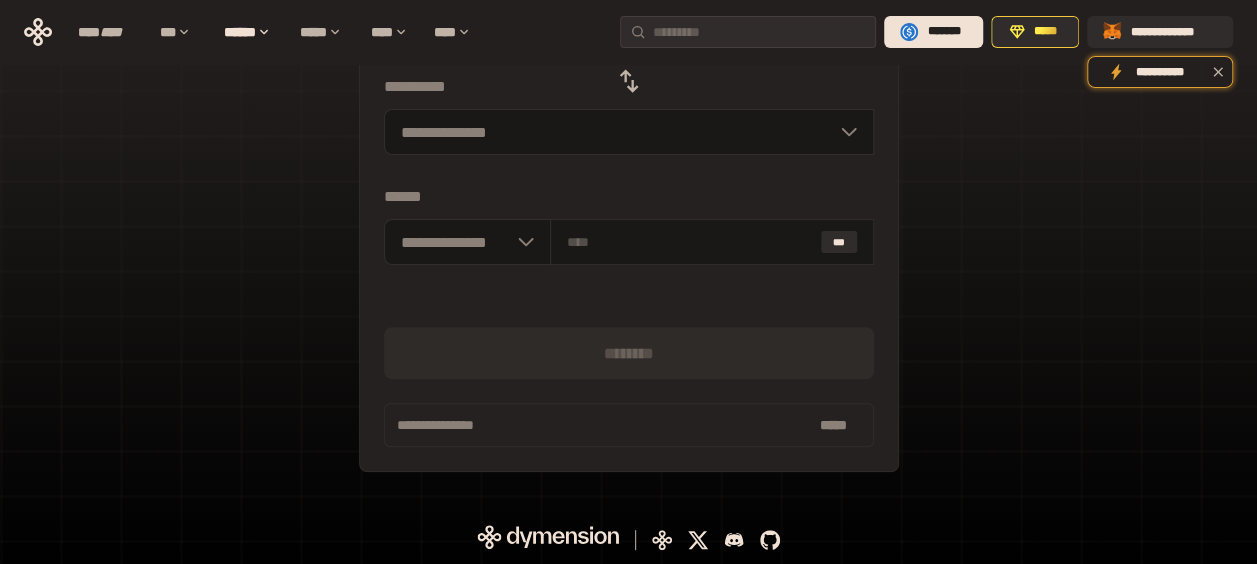 scroll, scrollTop: 308, scrollLeft: 0, axis: vertical 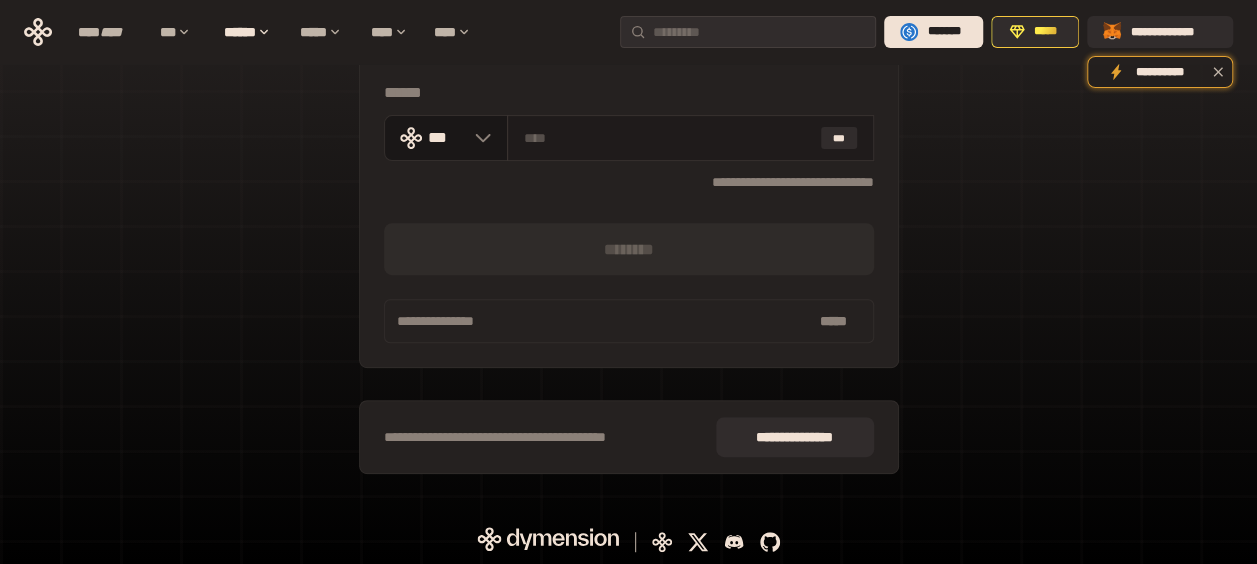 click at bounding box center (668, 138) 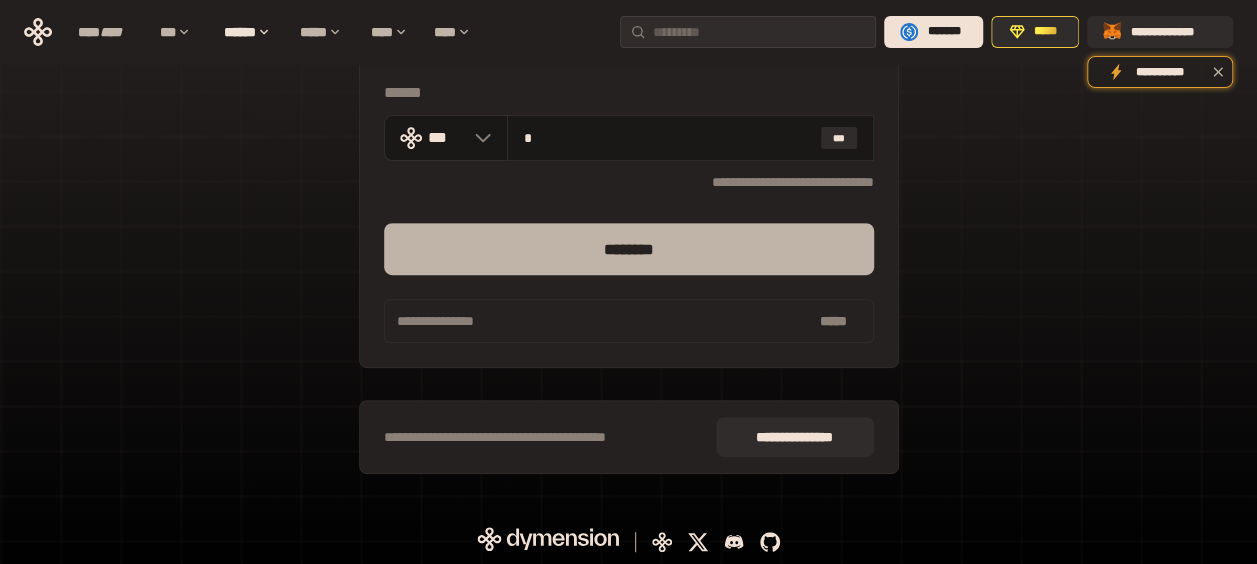type on "*" 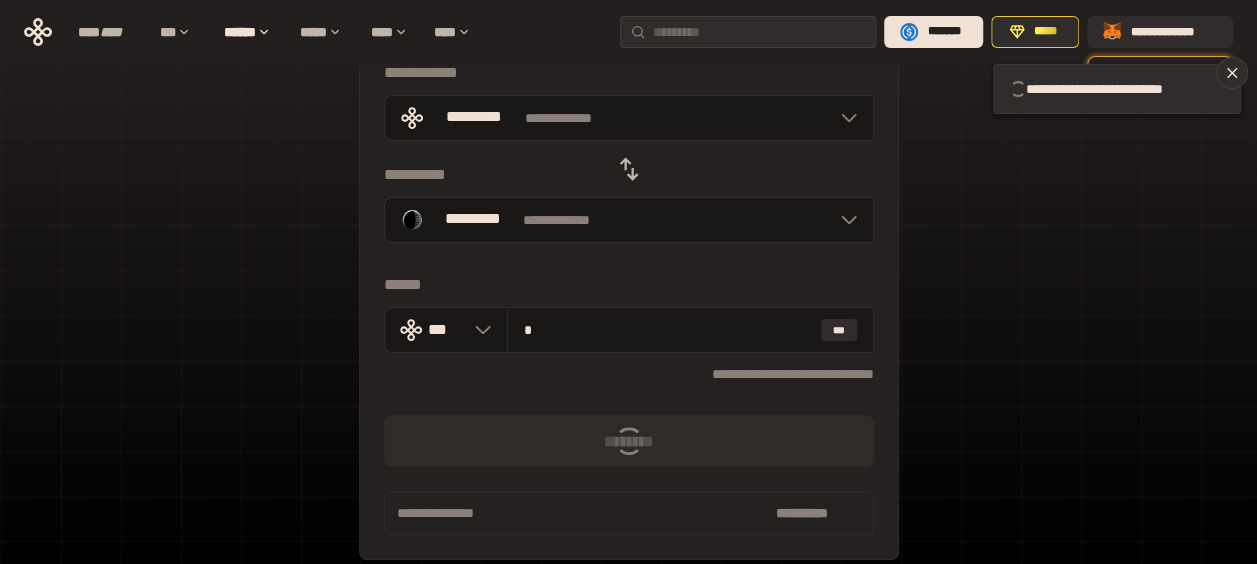 scroll, scrollTop: 108, scrollLeft: 0, axis: vertical 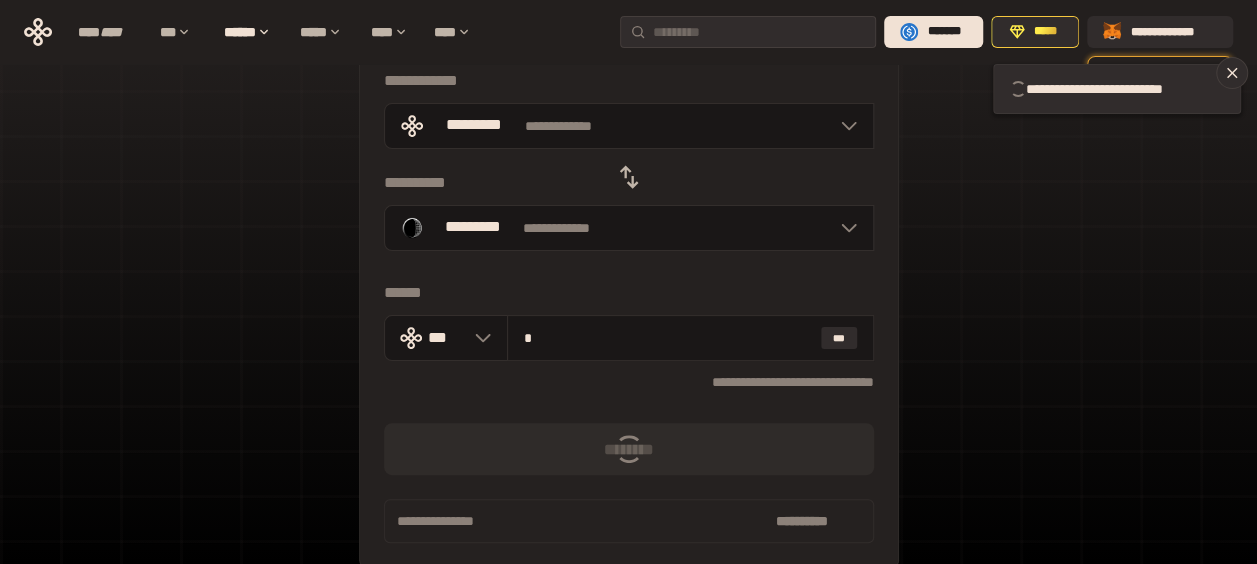 type 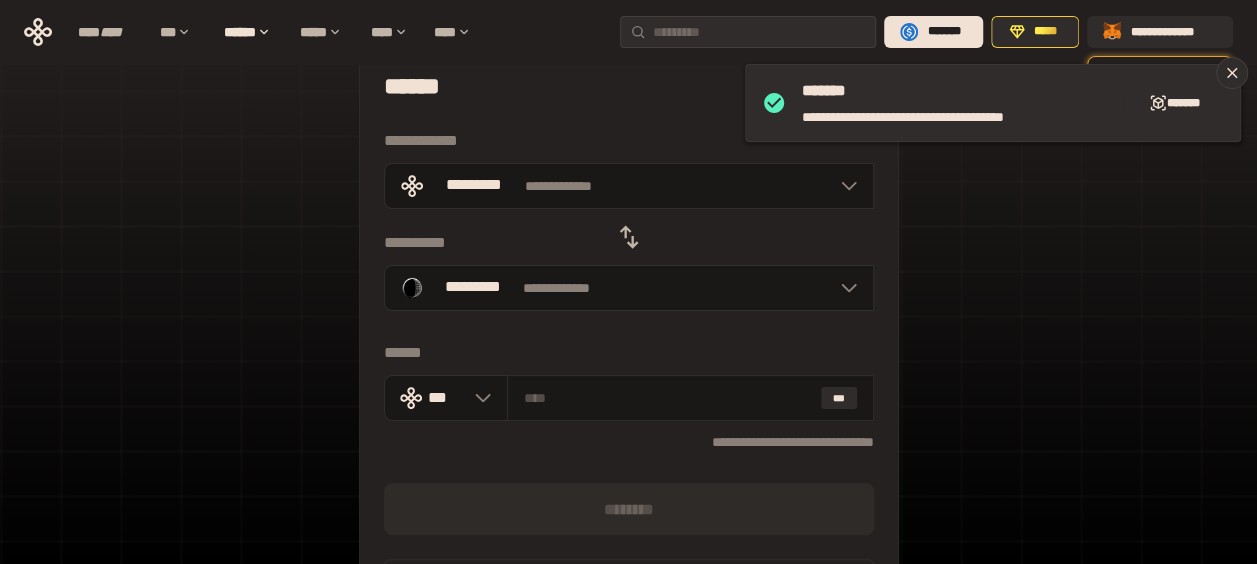 scroll, scrollTop: 0, scrollLeft: 0, axis: both 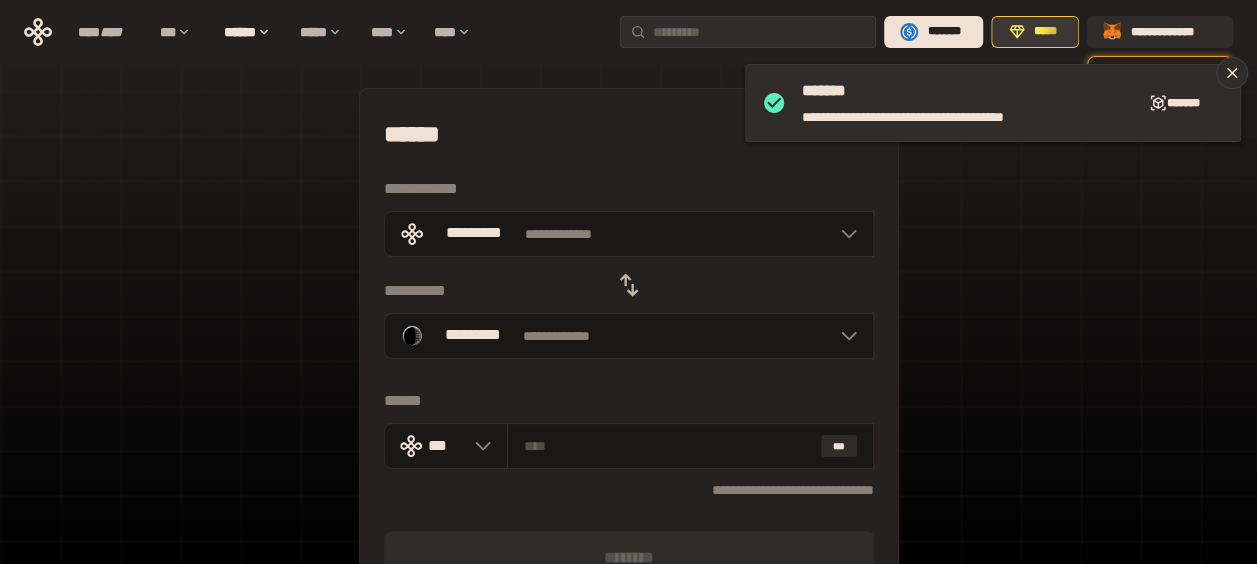 click on "*****" at bounding box center [1046, 32] 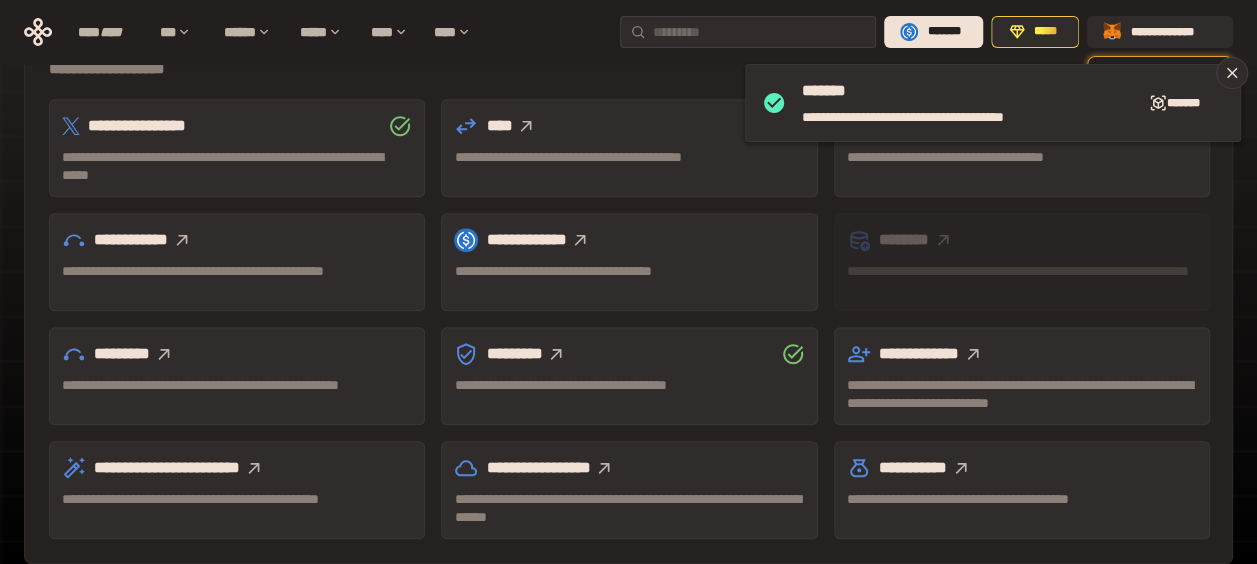 scroll, scrollTop: 718, scrollLeft: 0, axis: vertical 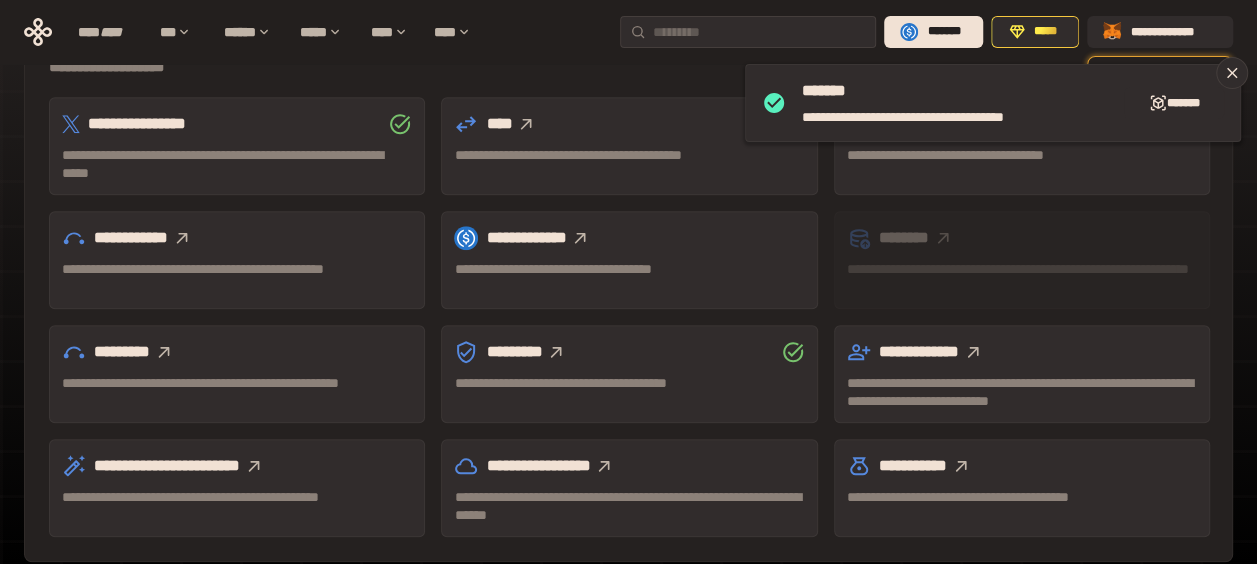 click on "**********" at bounding box center (237, 238) 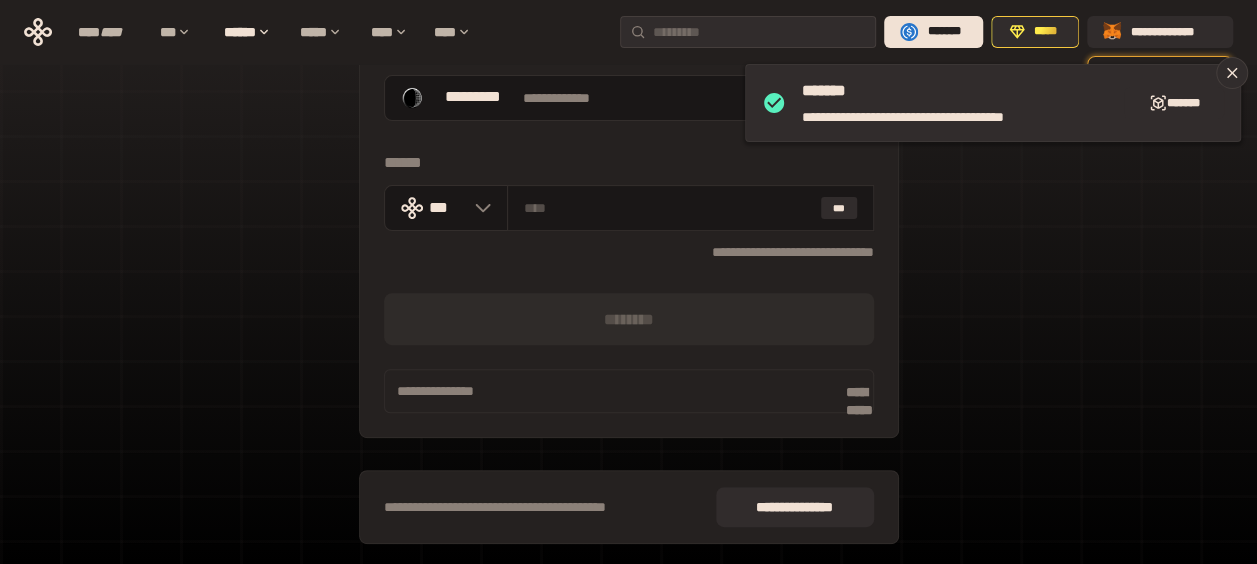 scroll, scrollTop: 208, scrollLeft: 0, axis: vertical 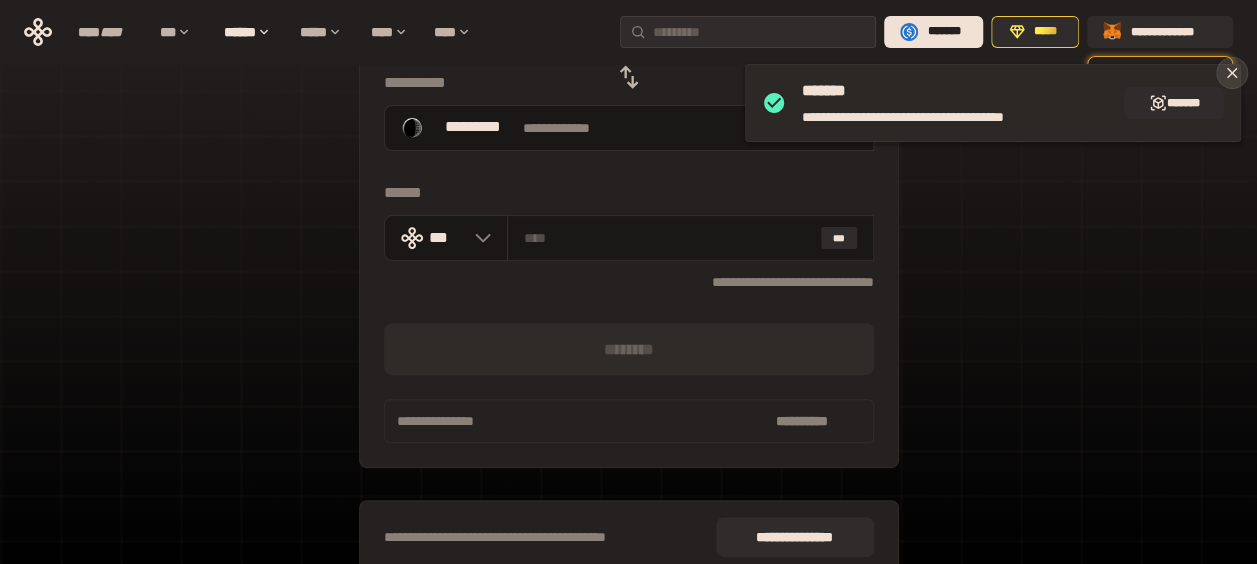 click 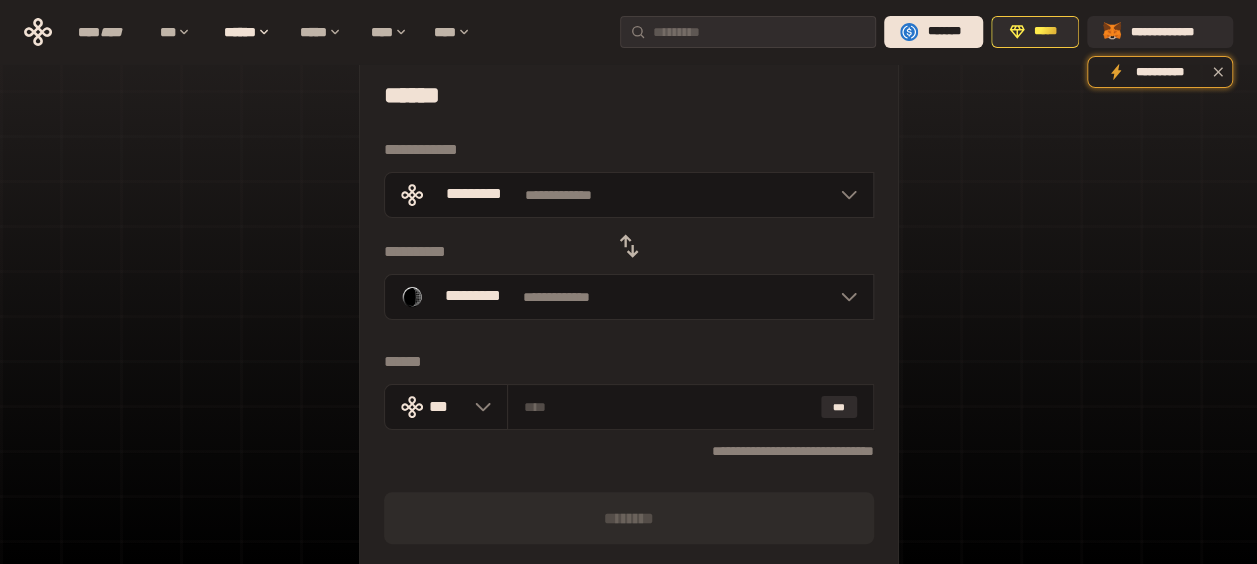 scroll, scrollTop: 8, scrollLeft: 0, axis: vertical 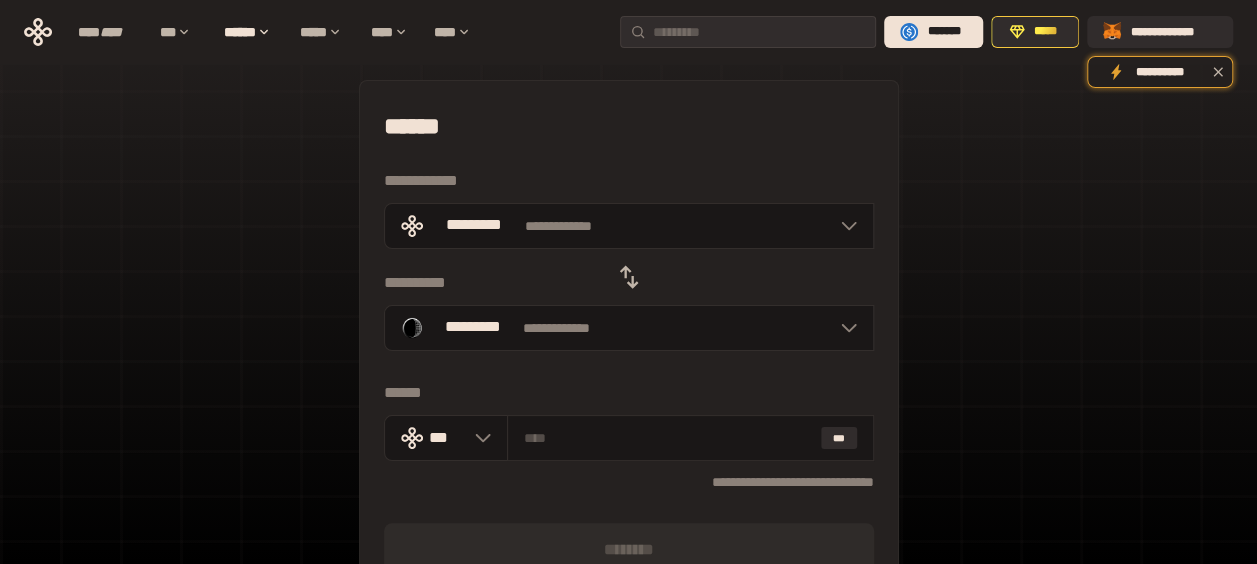 click 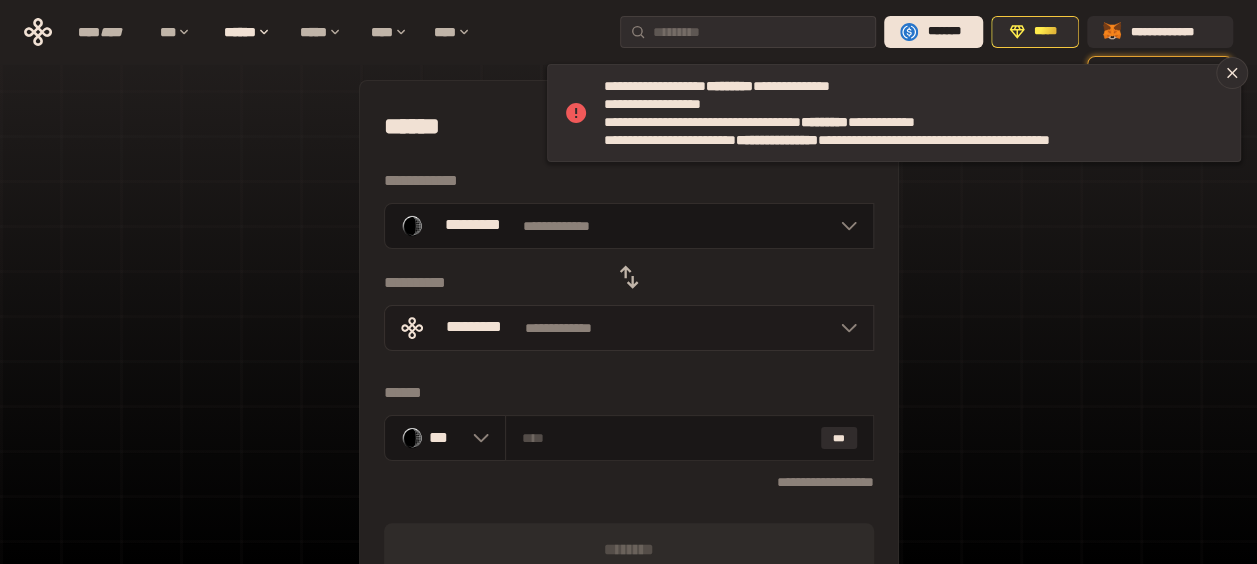 click 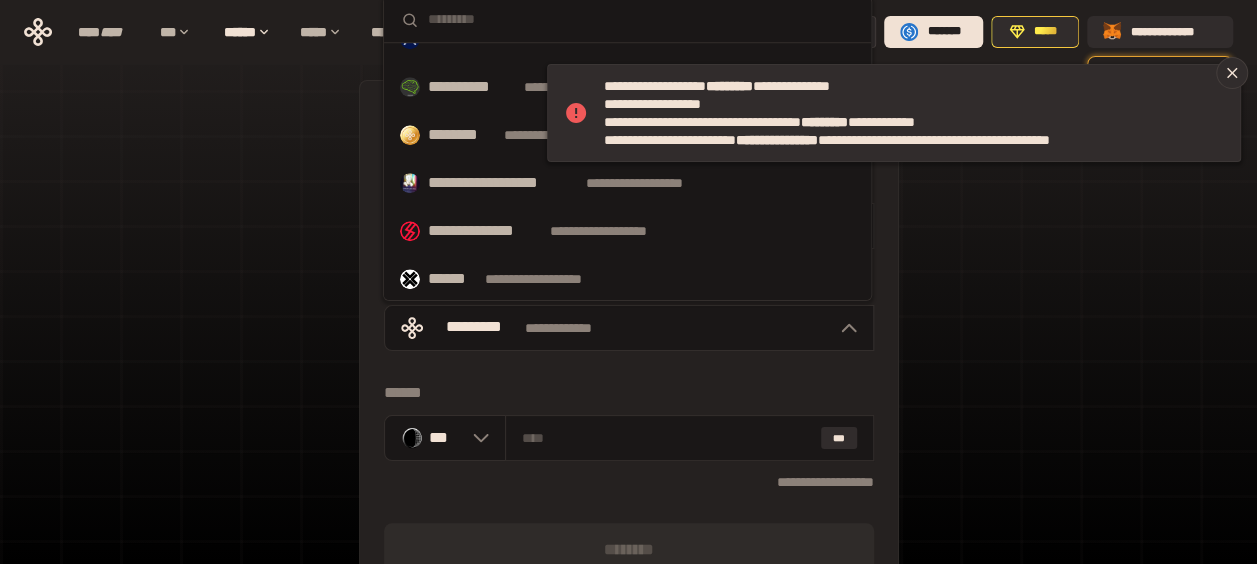 scroll, scrollTop: 1000, scrollLeft: 0, axis: vertical 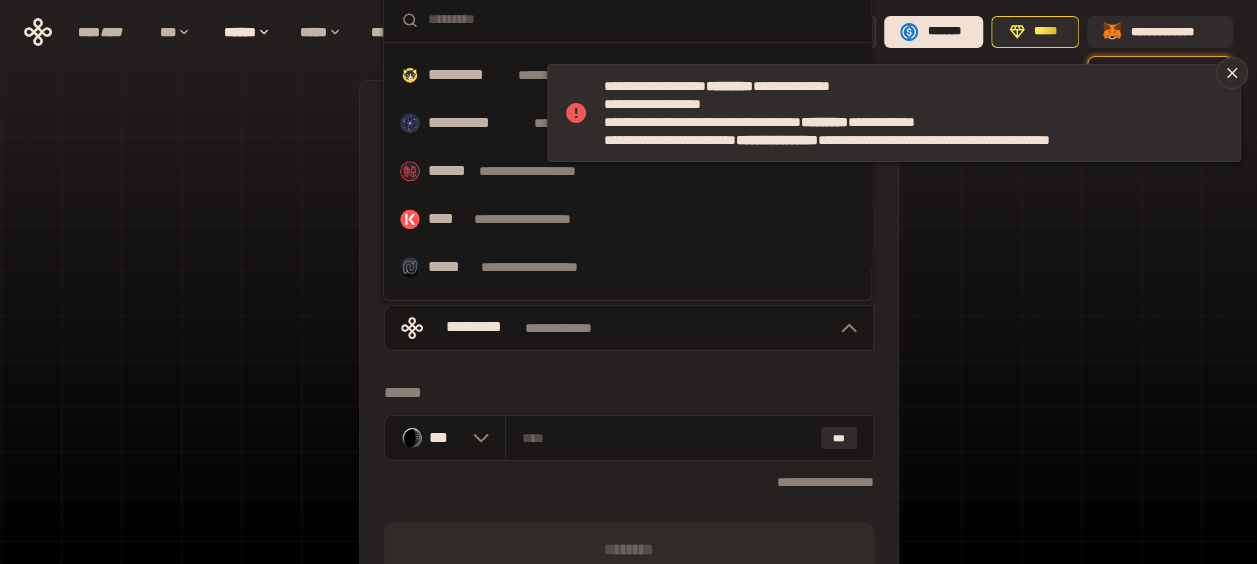 click on "**********" at bounding box center [628, 479] 